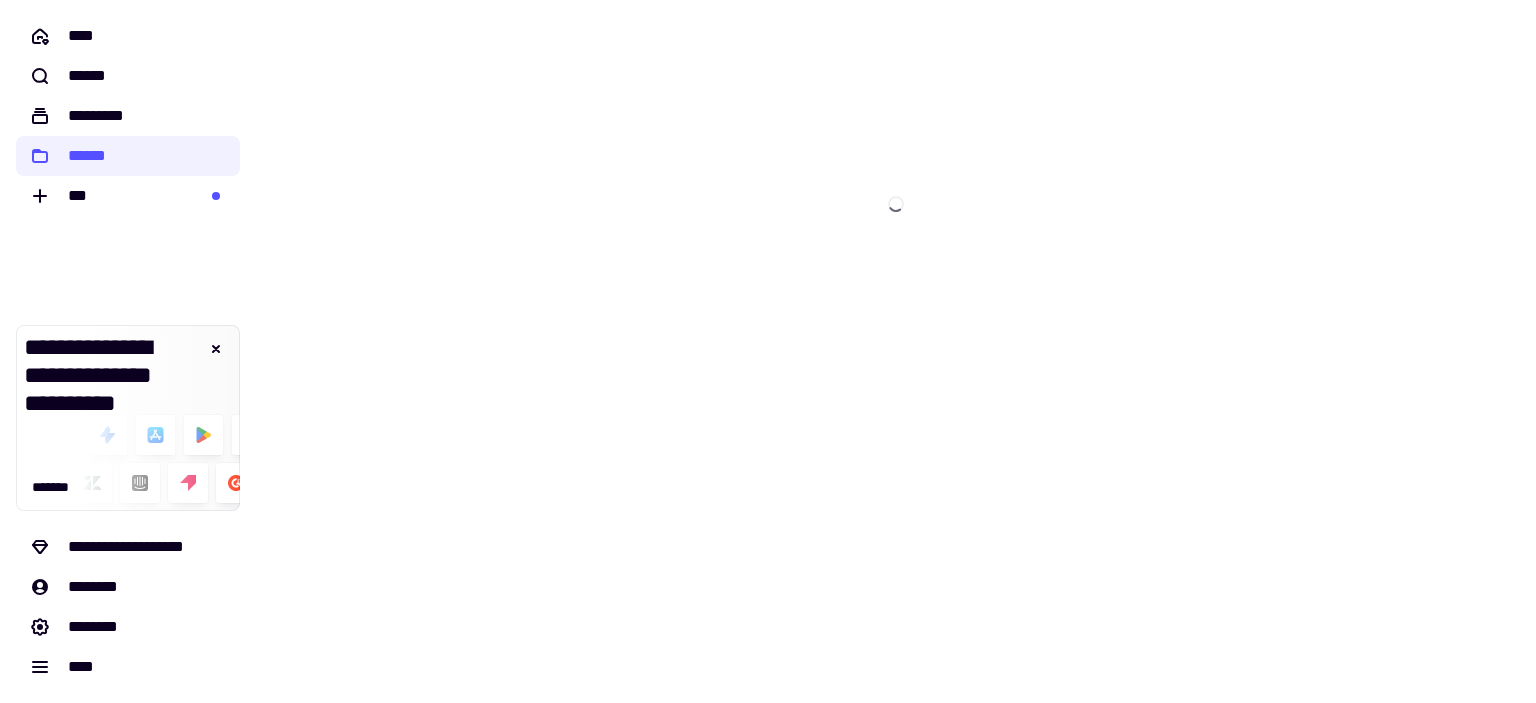 scroll, scrollTop: 0, scrollLeft: 0, axis: both 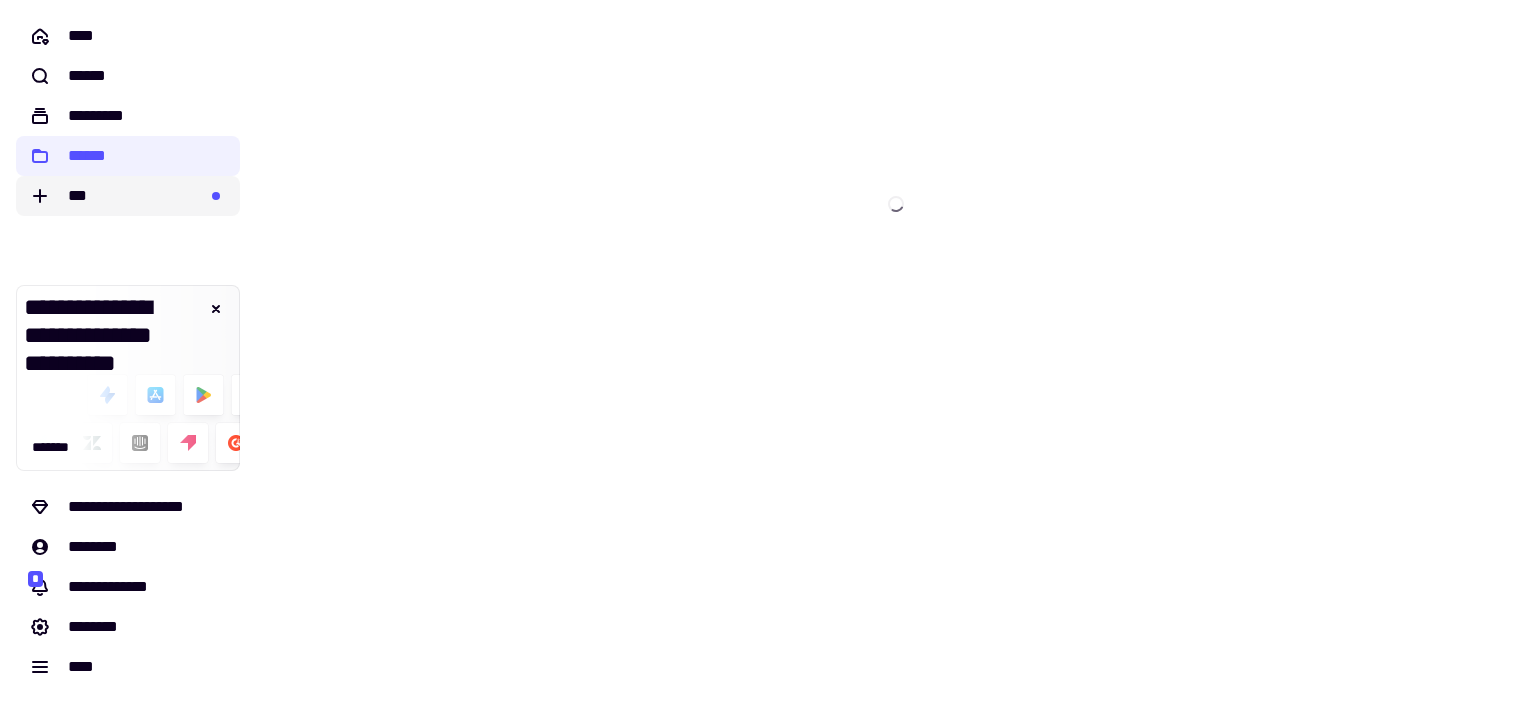 click on "***" 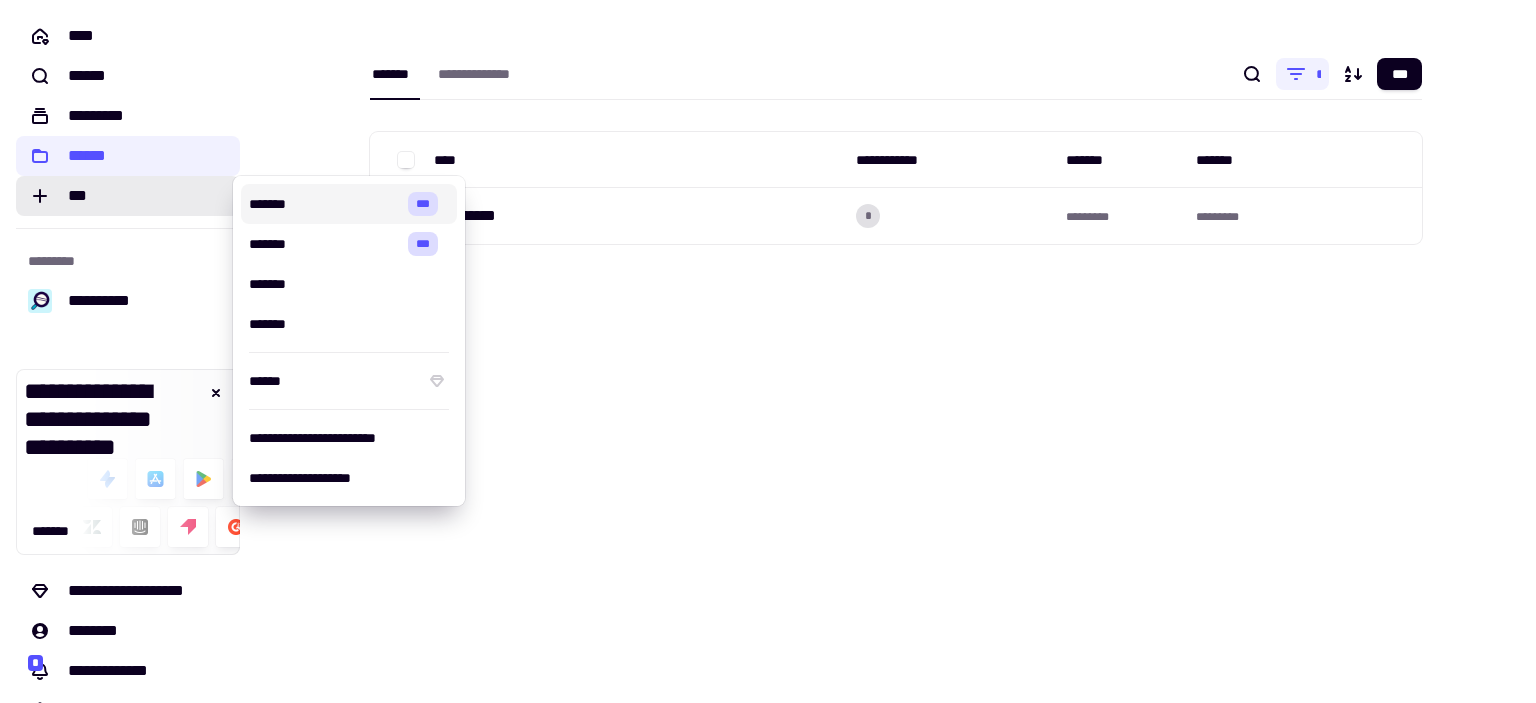 click on "*******" at bounding box center [324, 204] 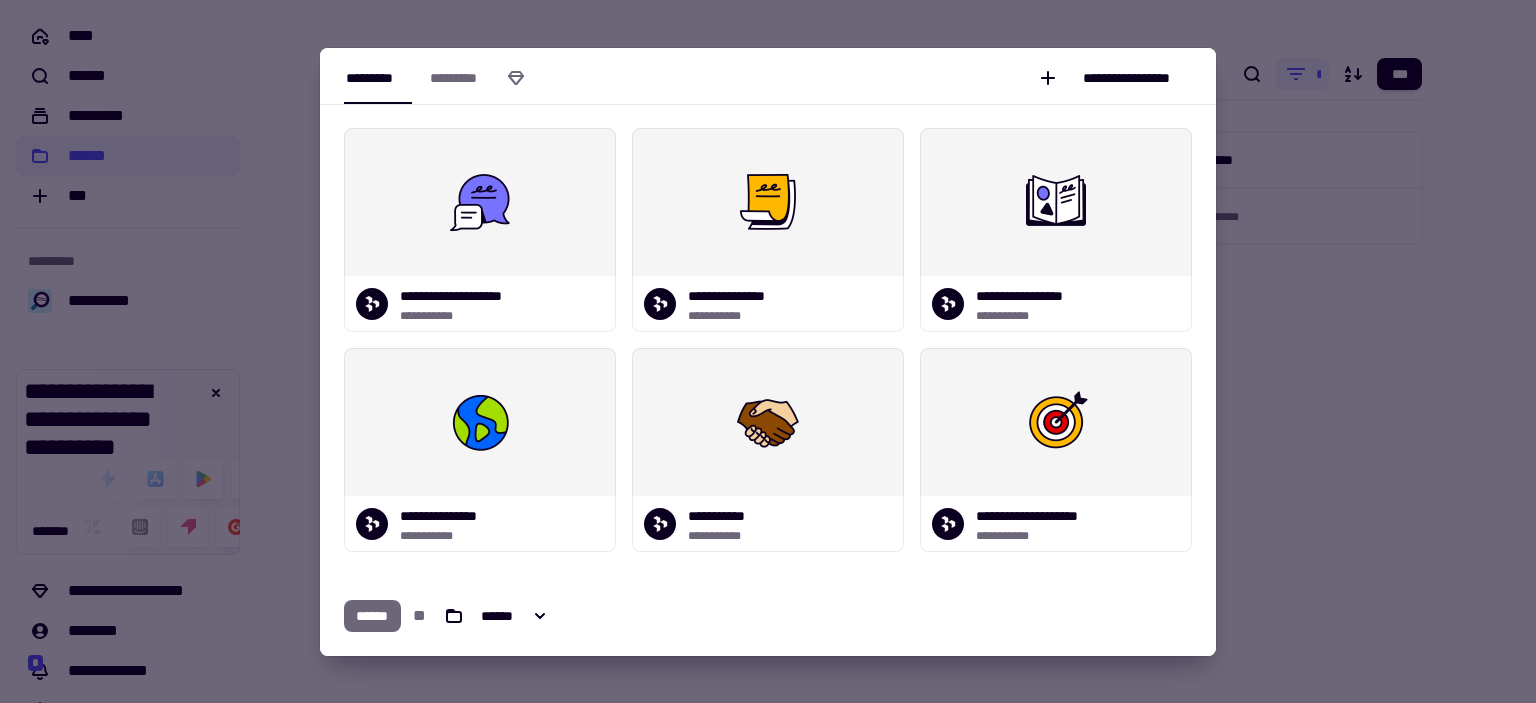 click at bounding box center (768, 351) 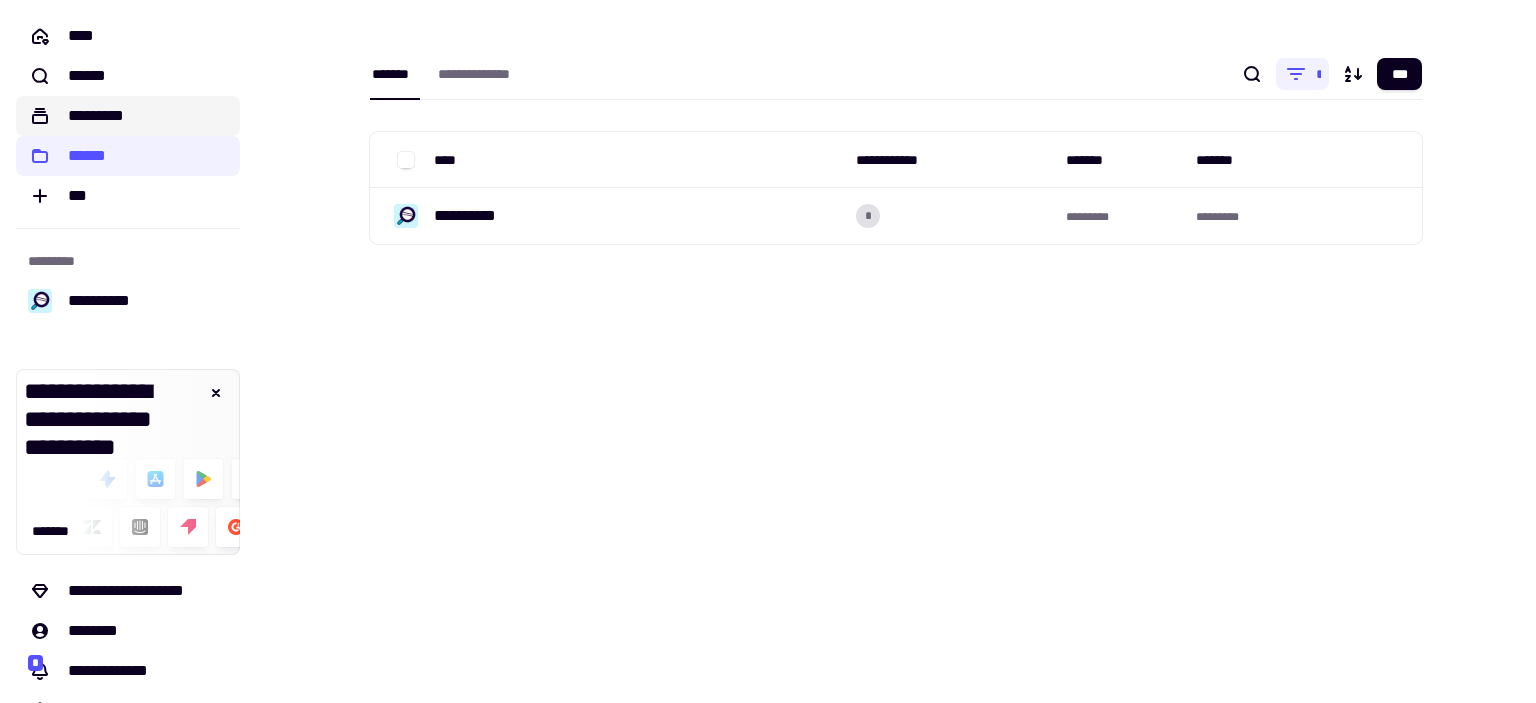 click on "*********" 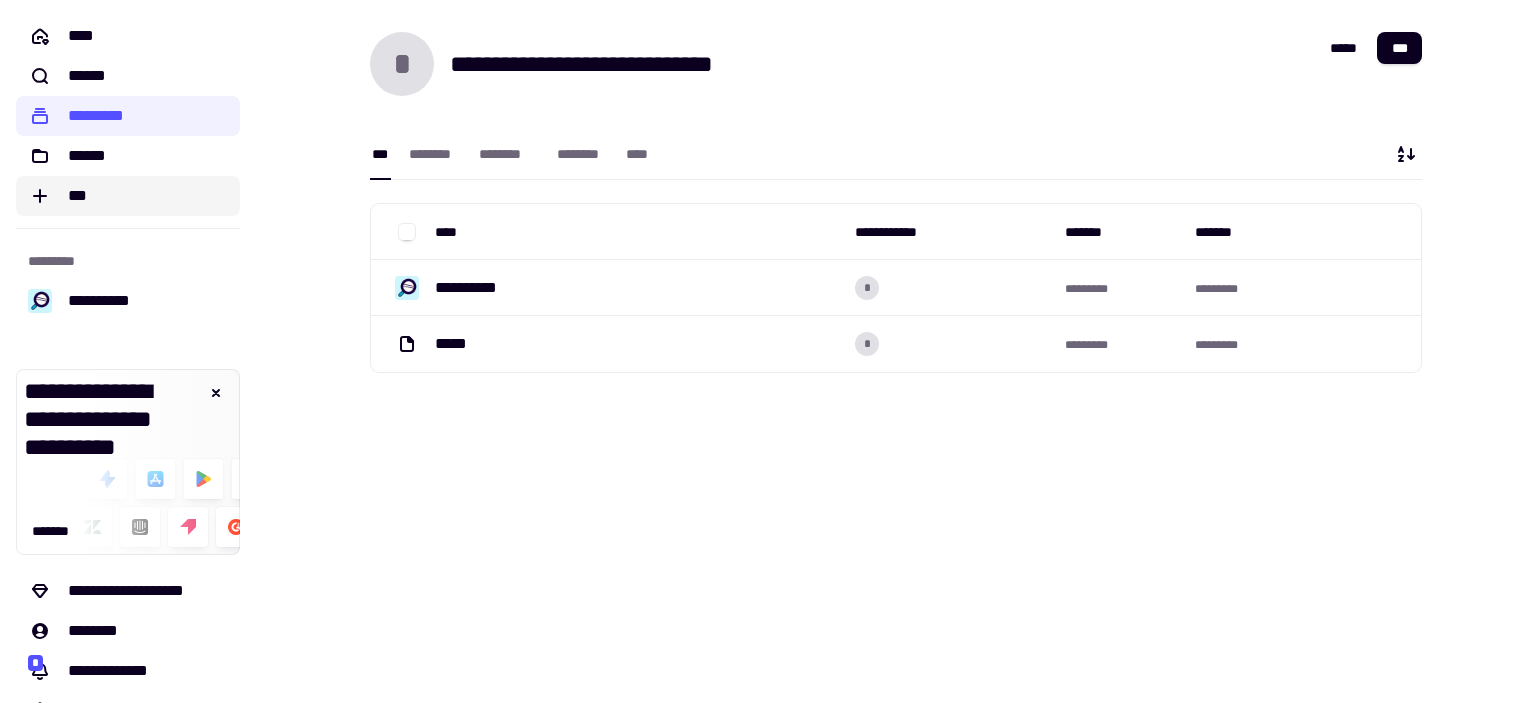 click on "***" 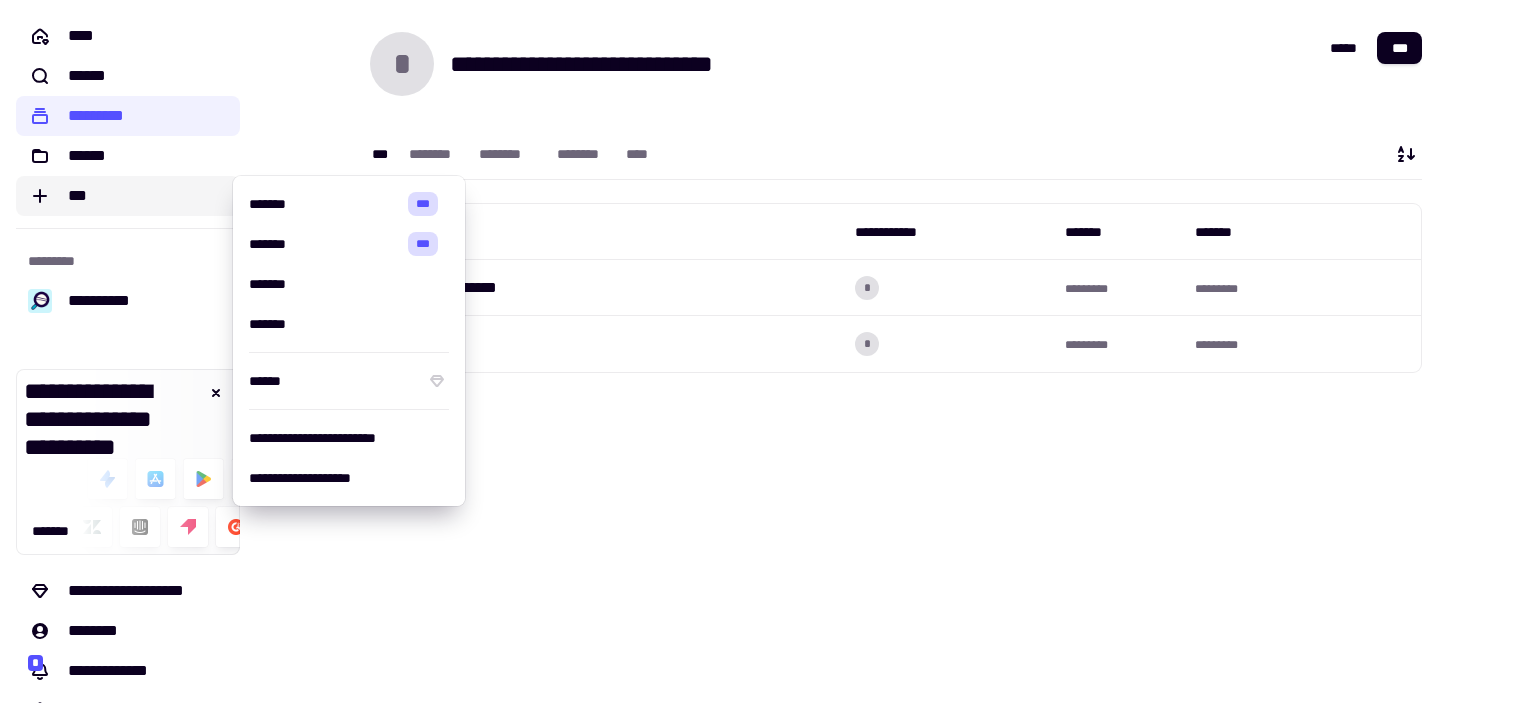 click on "***" 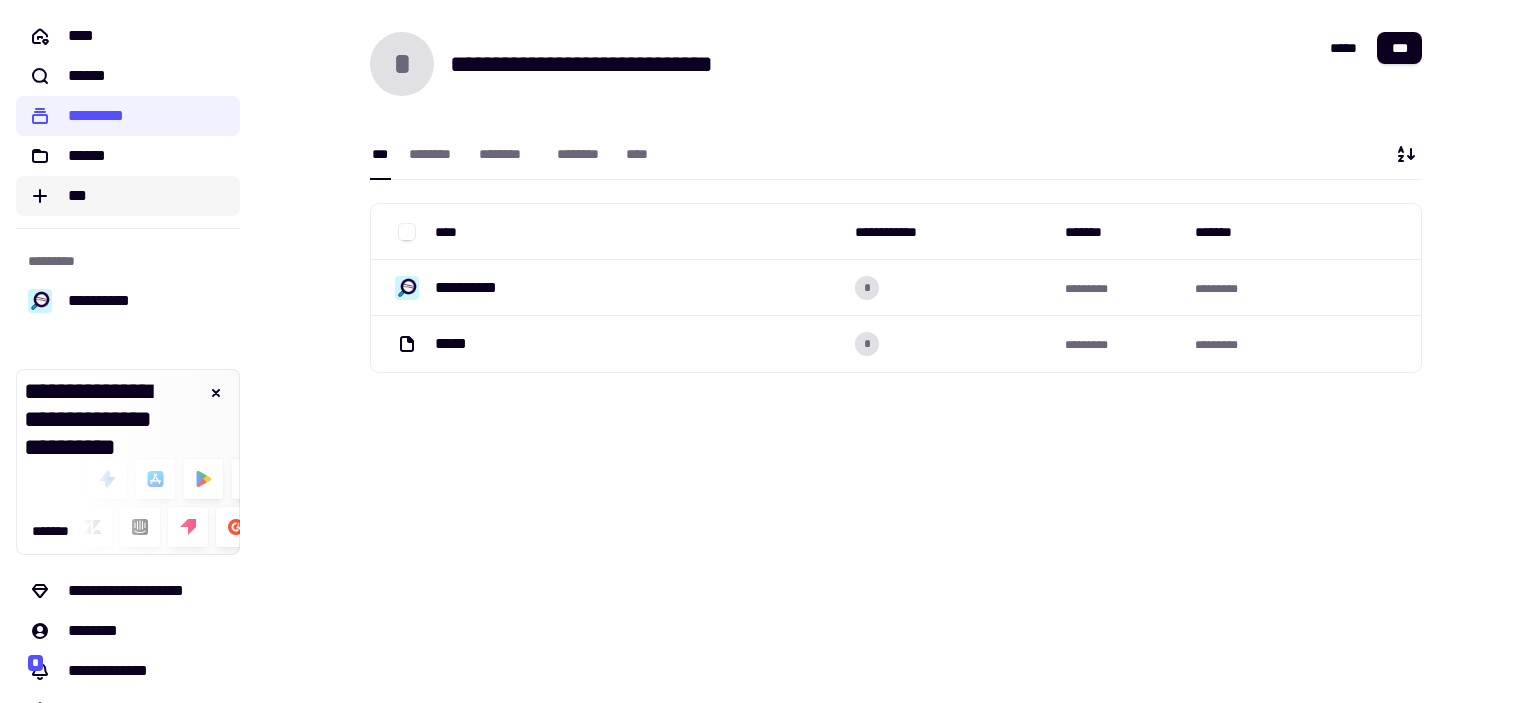 click on "***" 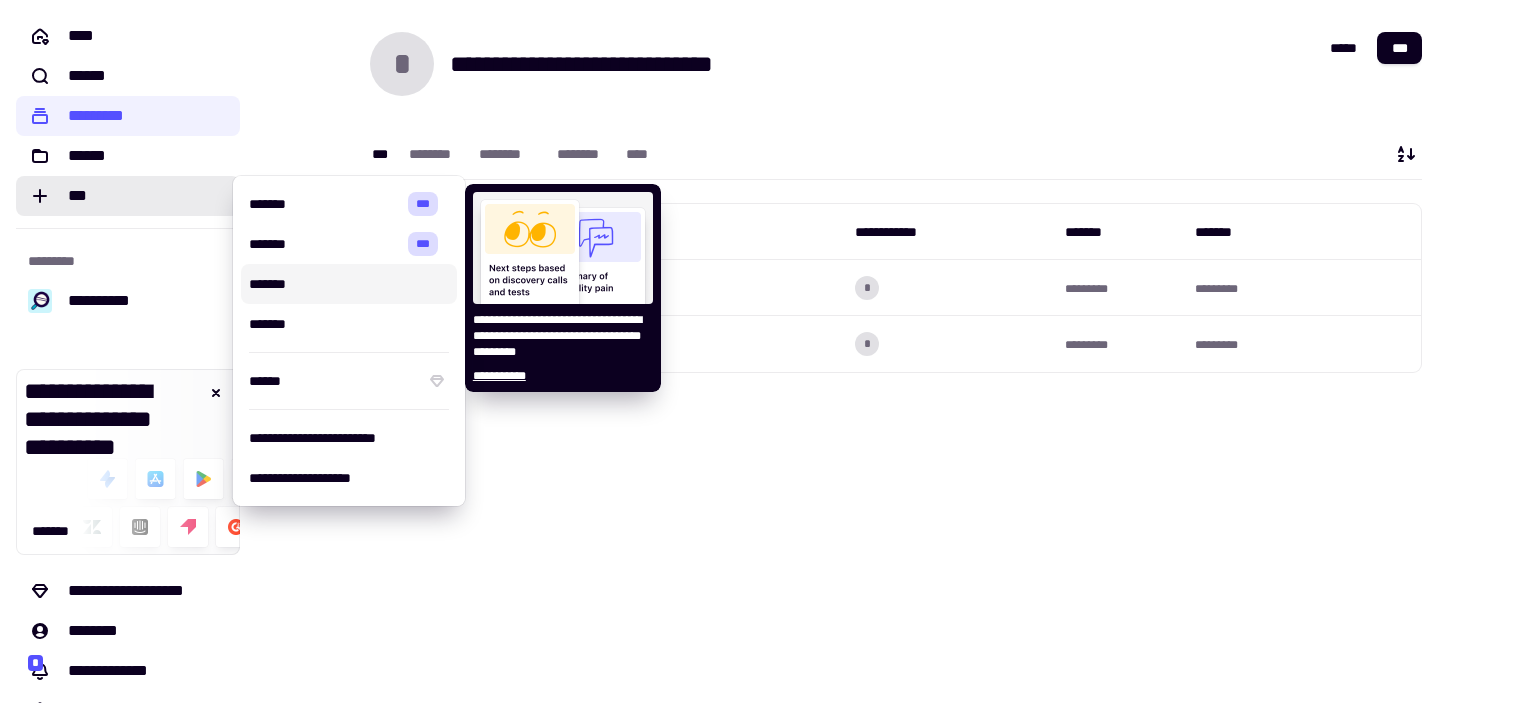 click on "*******" at bounding box center (349, 284) 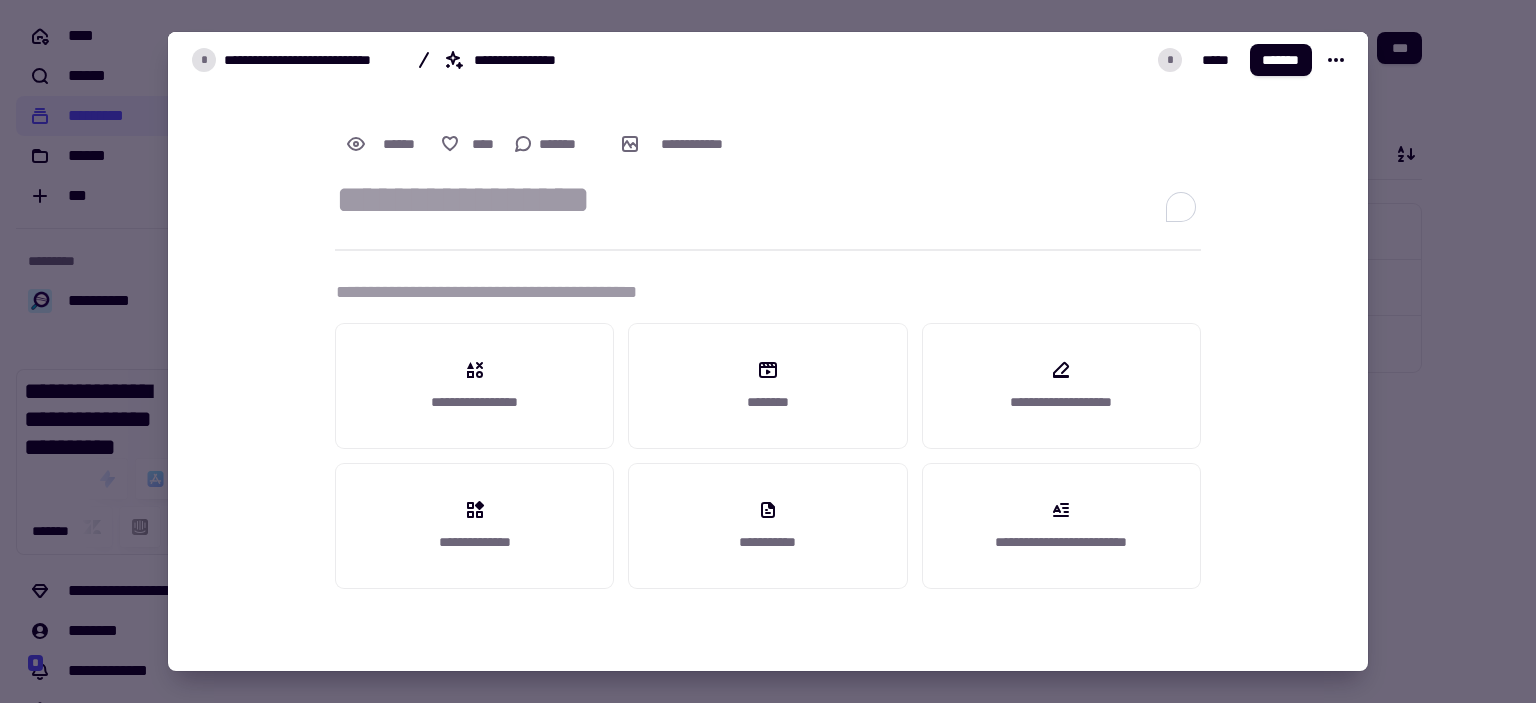 click on "**********" at bounding box center [768, 292] 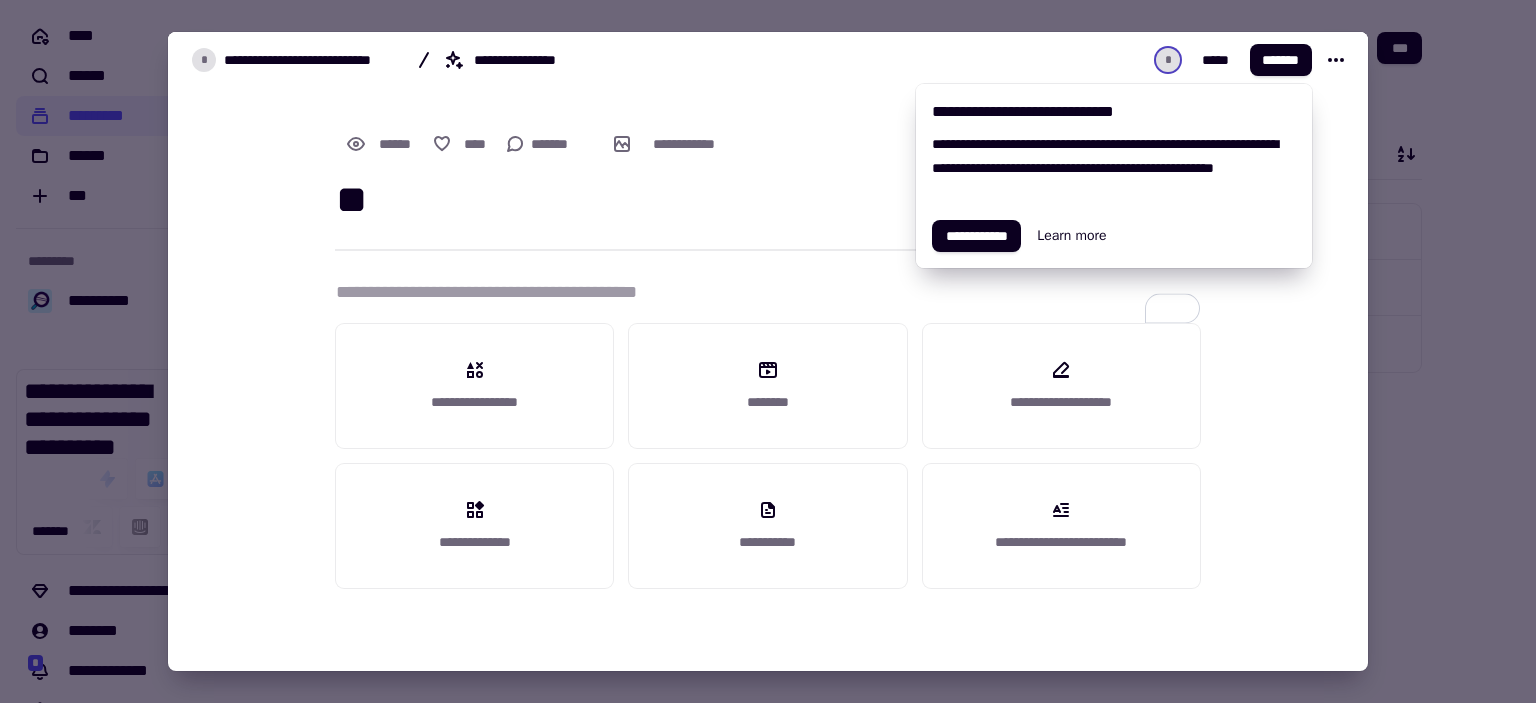 click on "**" at bounding box center [768, 205] 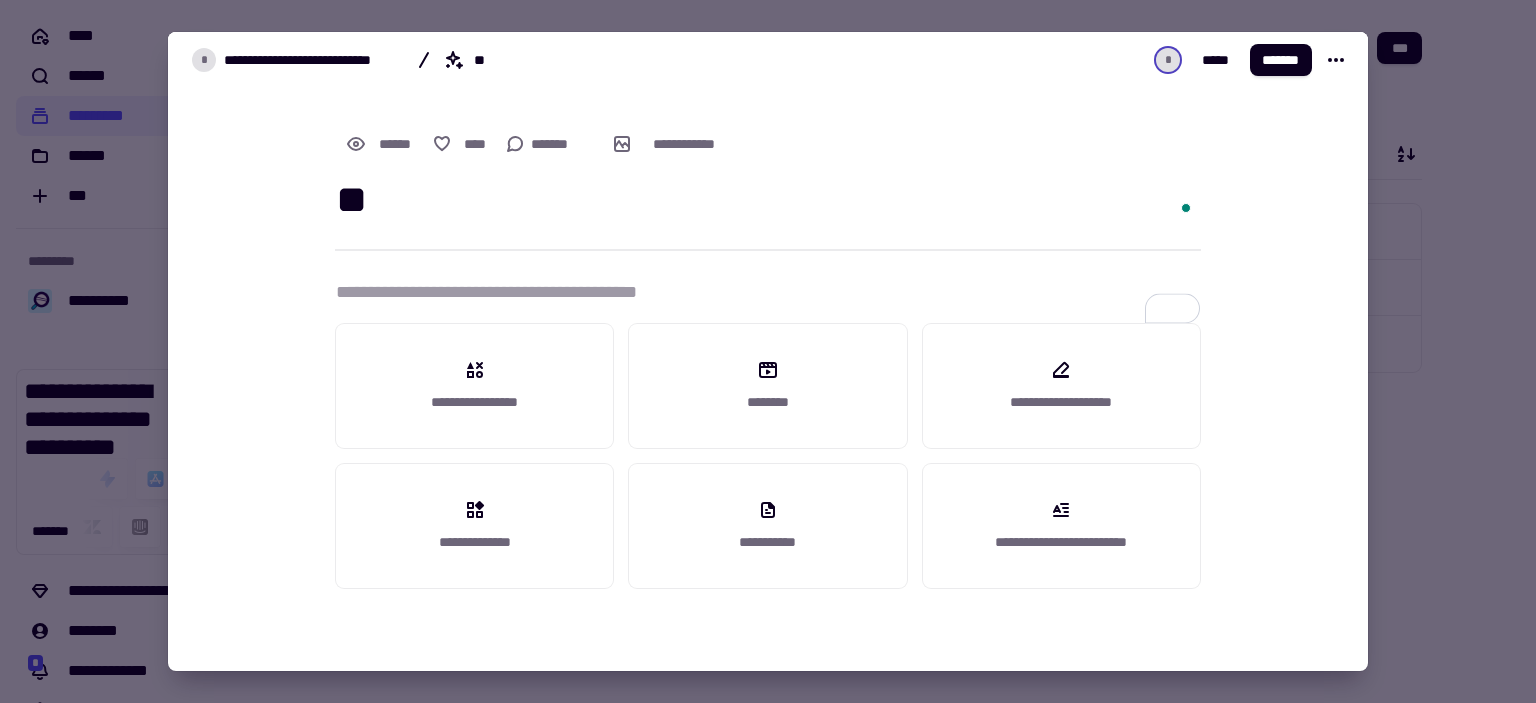 click on "**********" at bounding box center (768, 242) 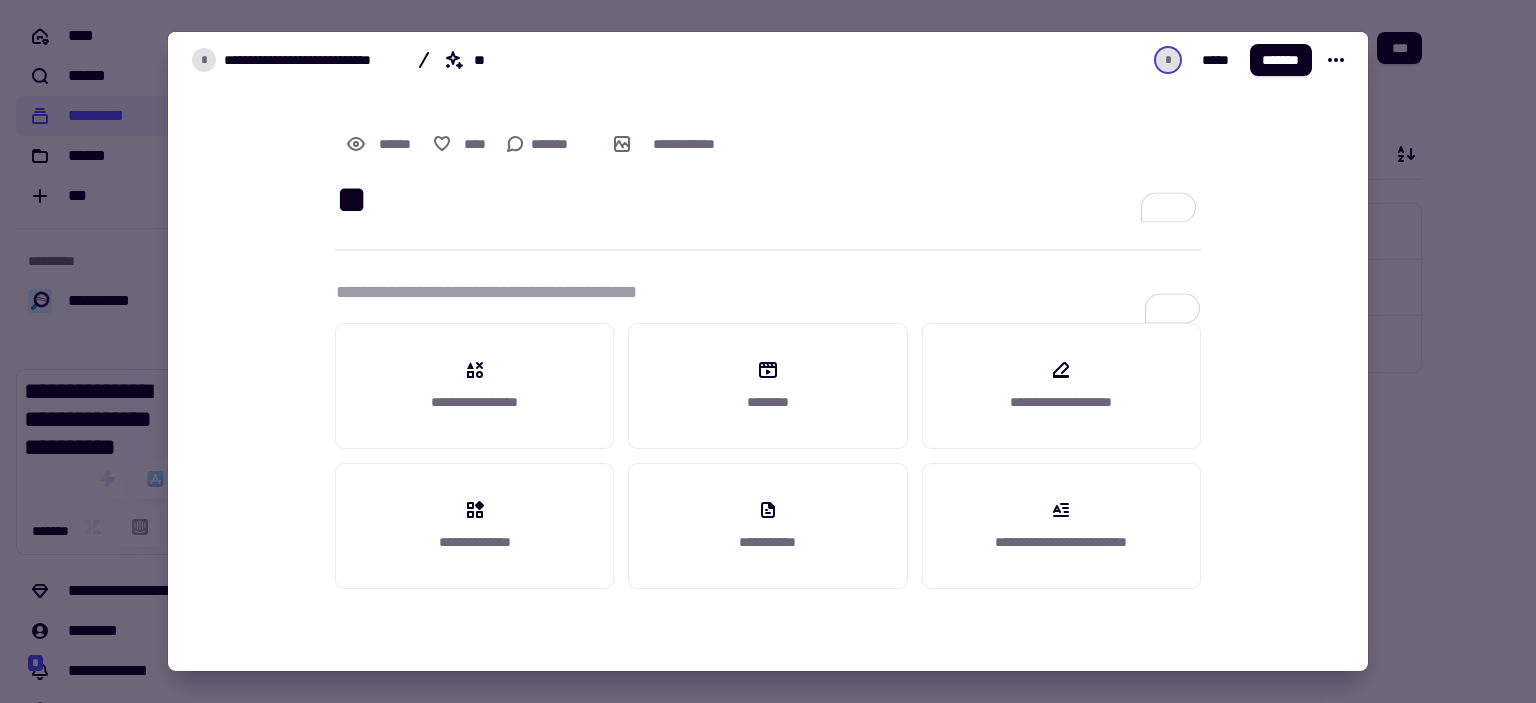 click on "**" 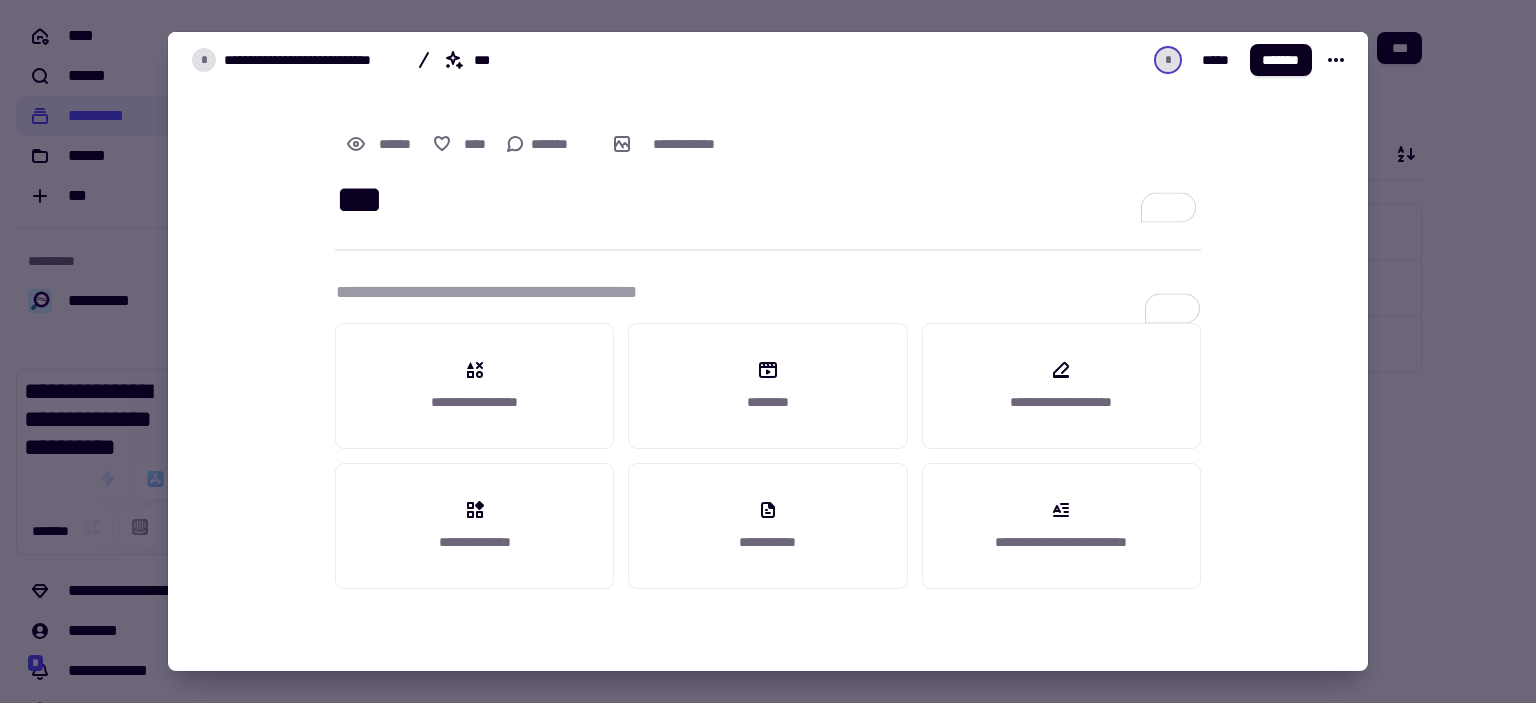 type on "***" 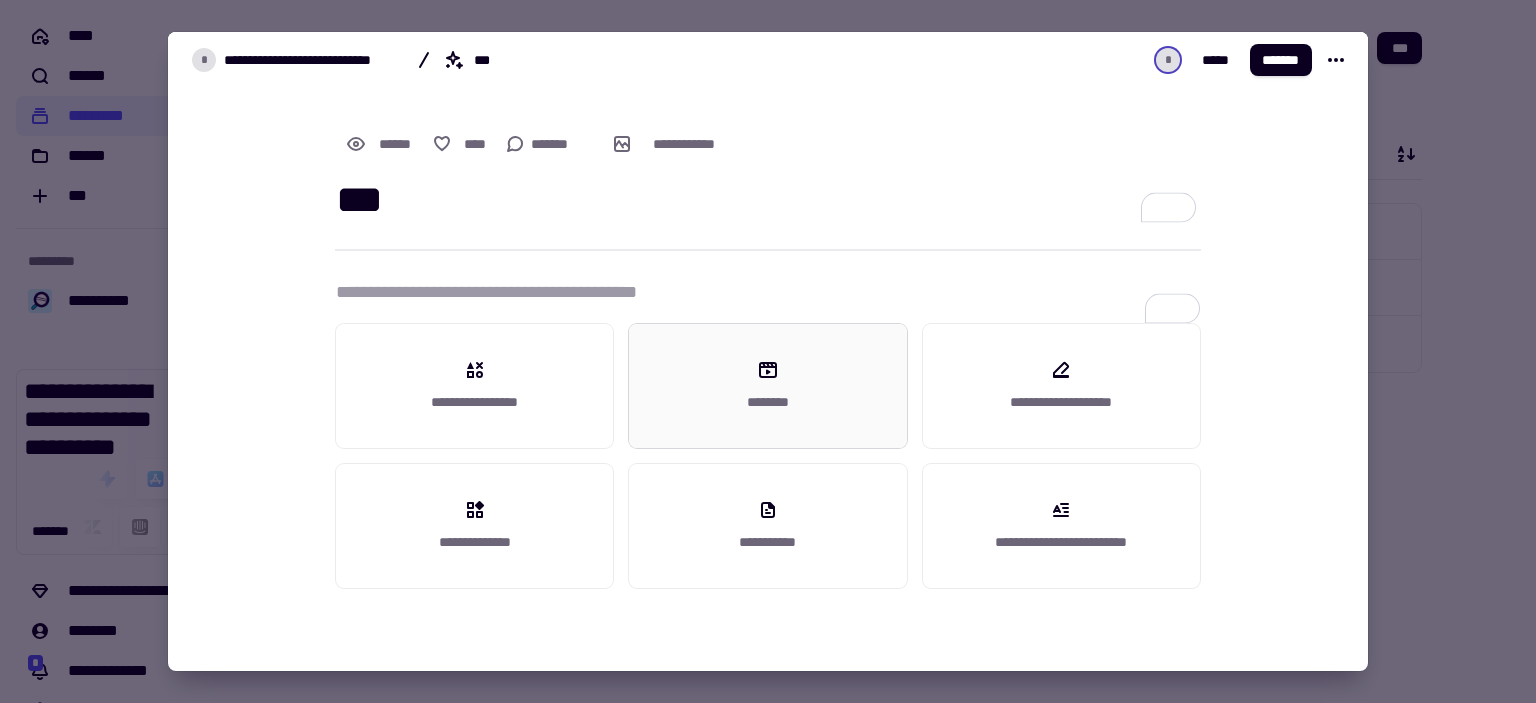 click on "********" 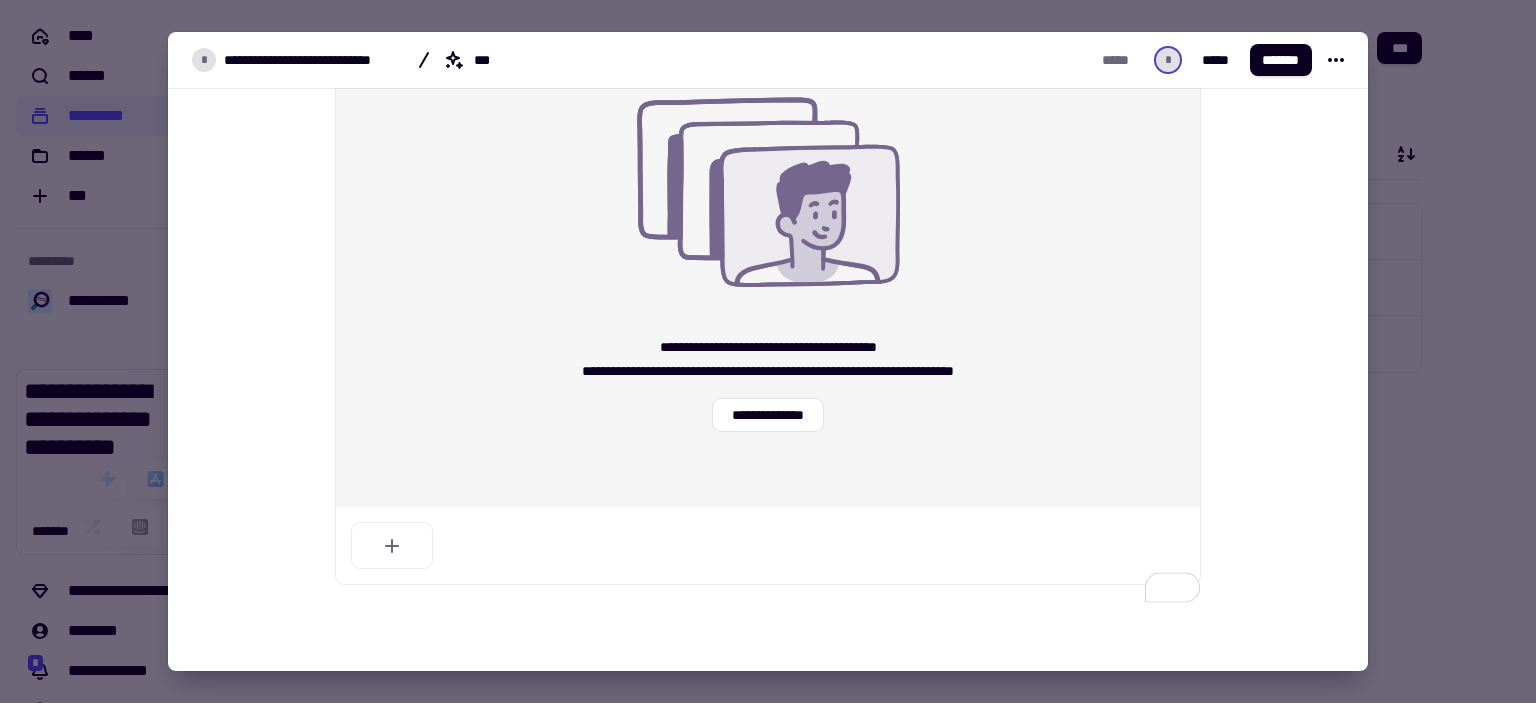 scroll, scrollTop: 256, scrollLeft: 0, axis: vertical 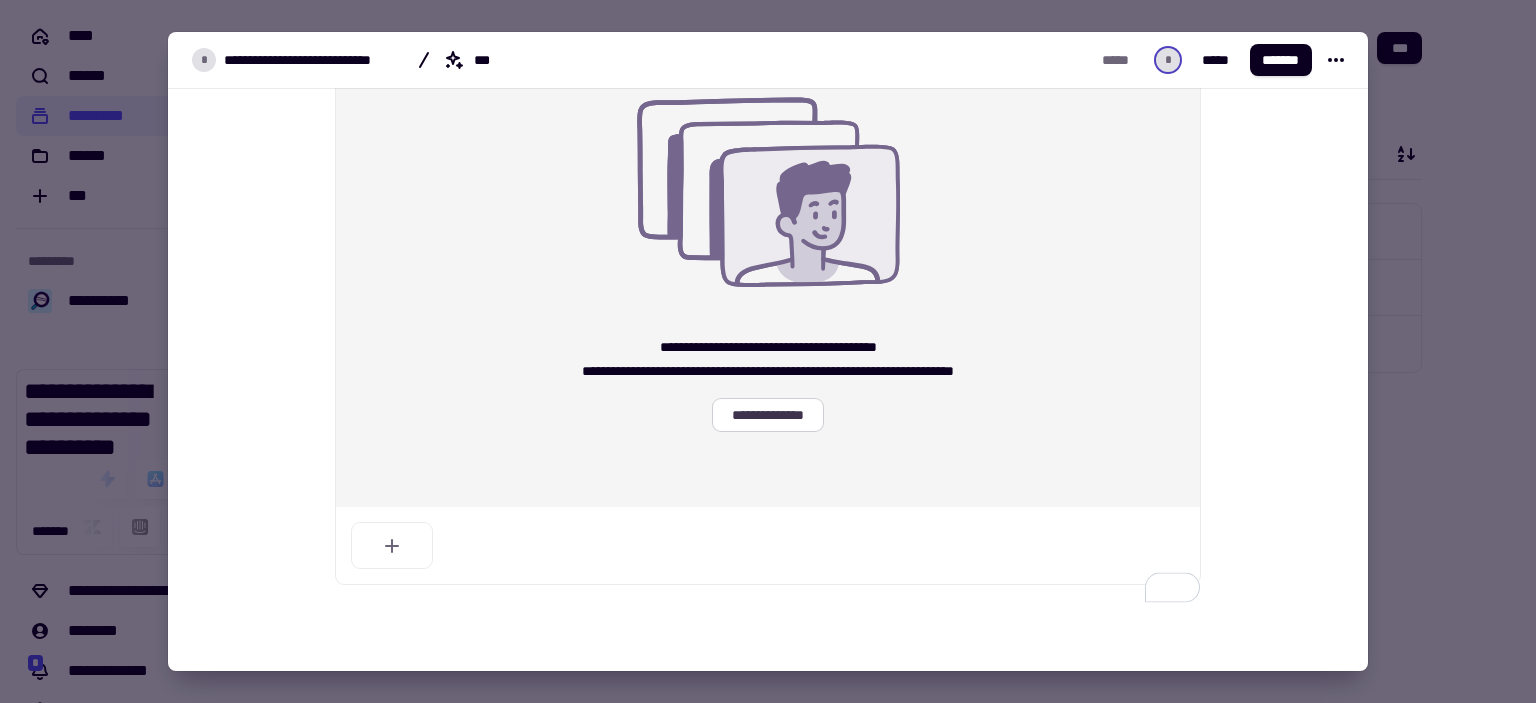 click on "**********" 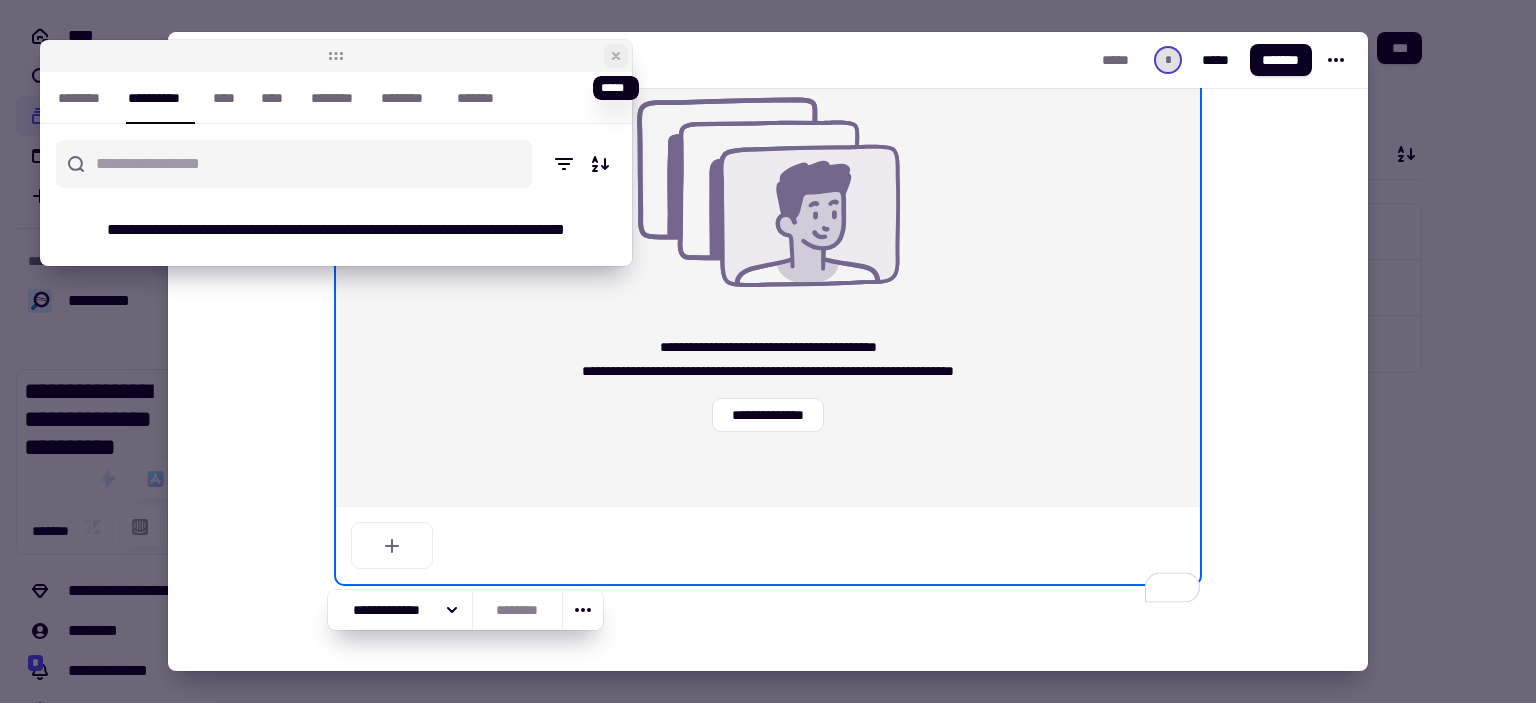 click 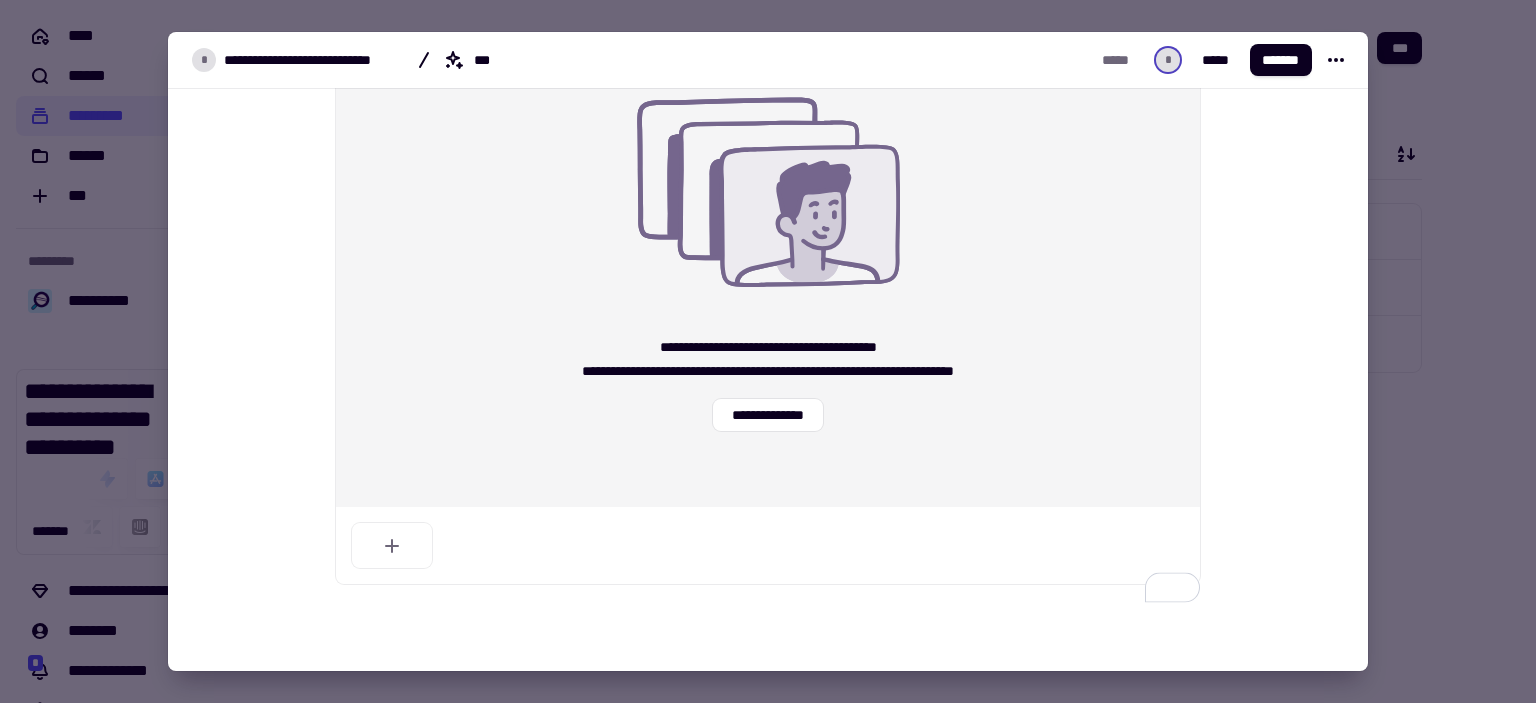 click at bounding box center [768, 351] 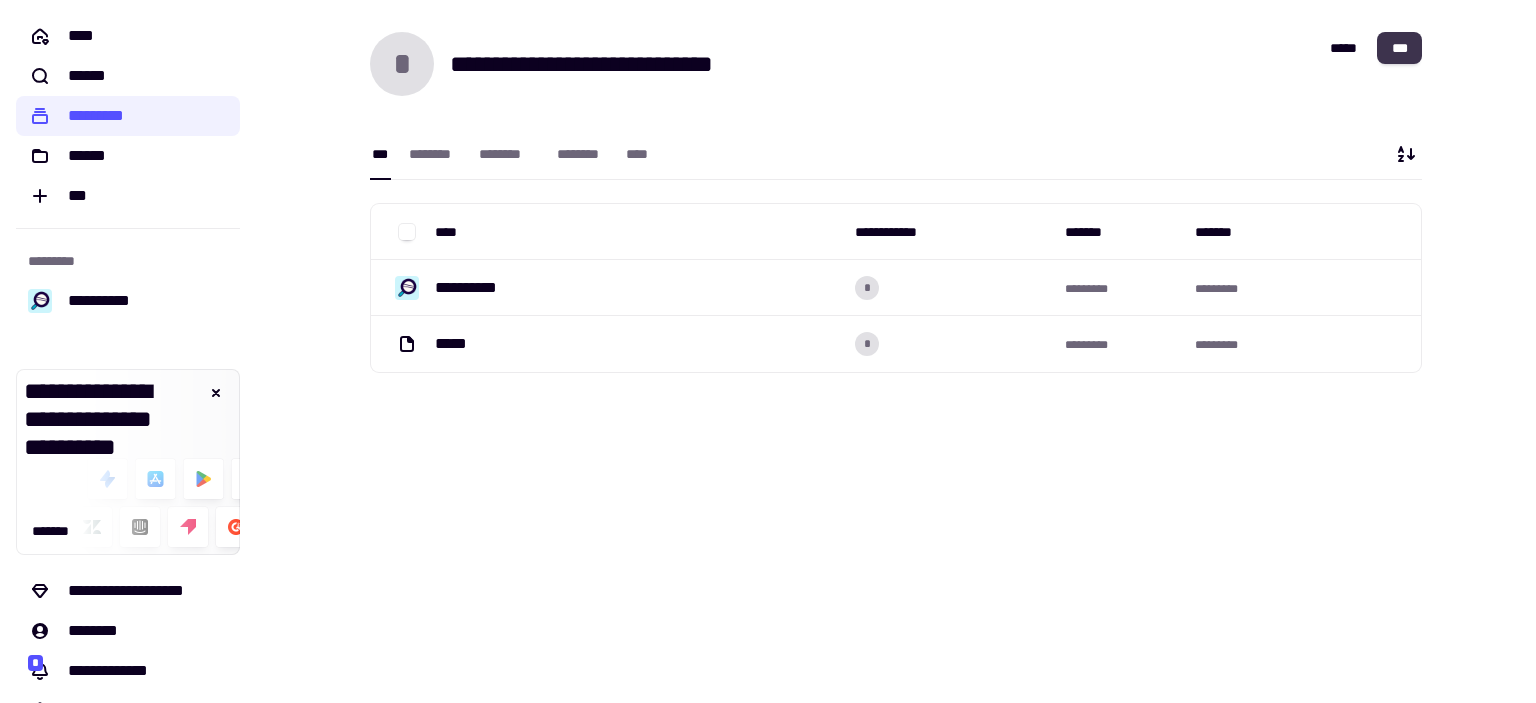 click on "***" 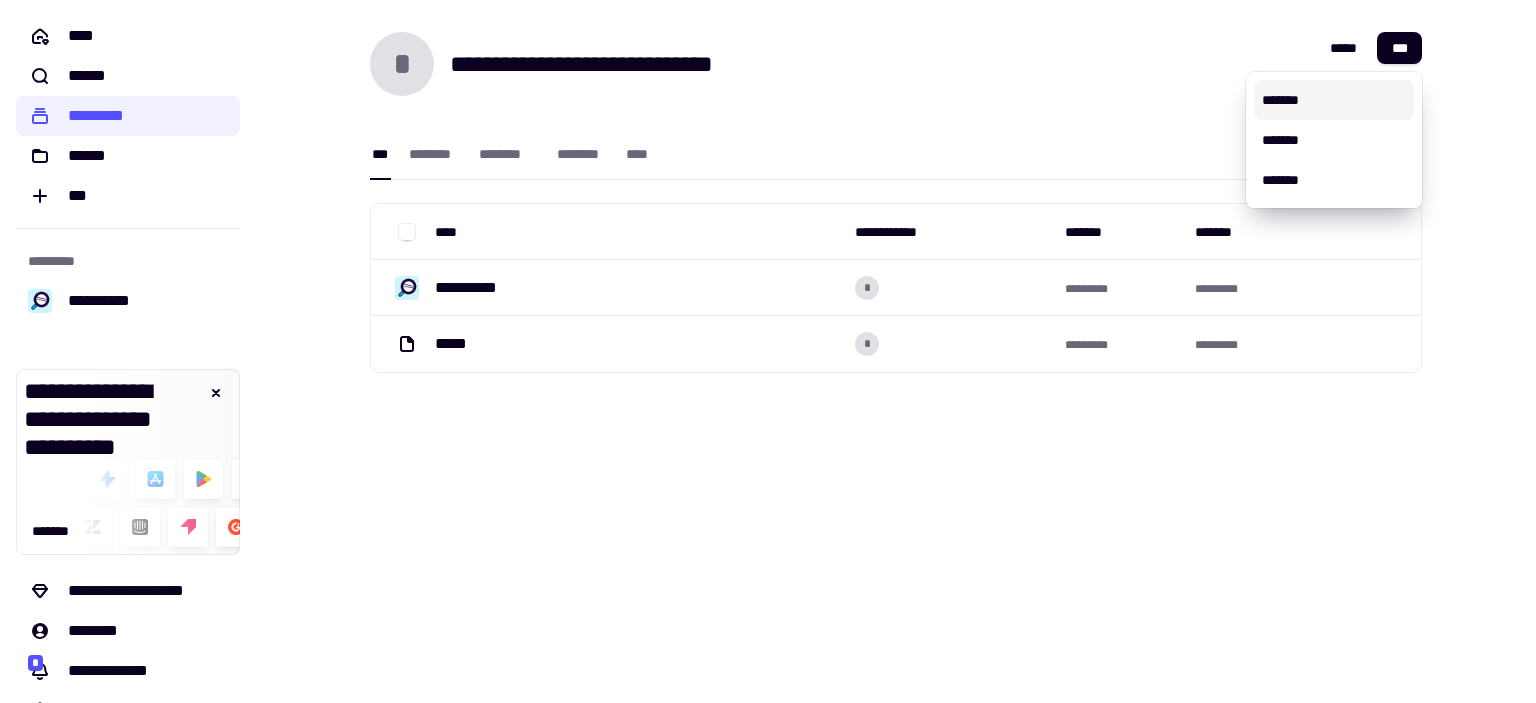 click on "*******" at bounding box center (1334, 100) 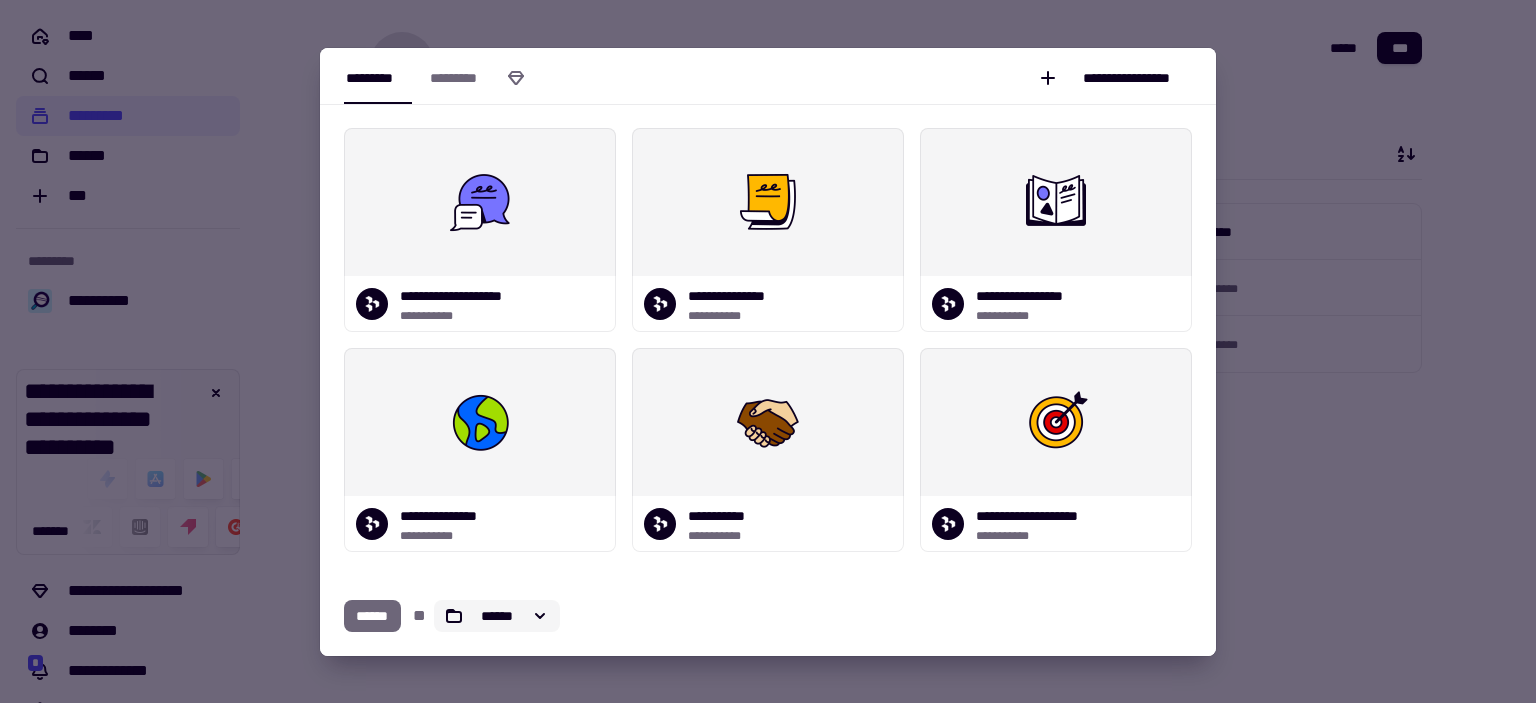 click 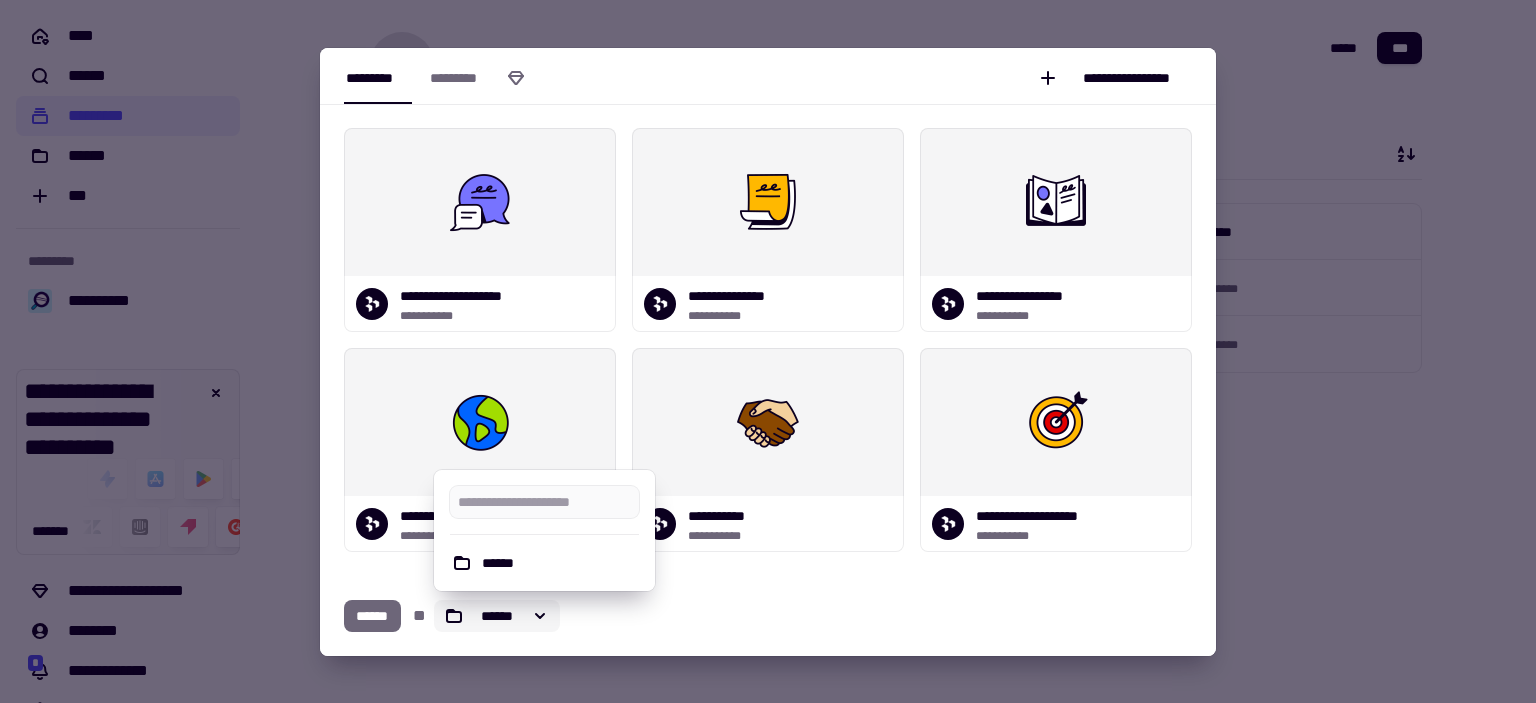 click 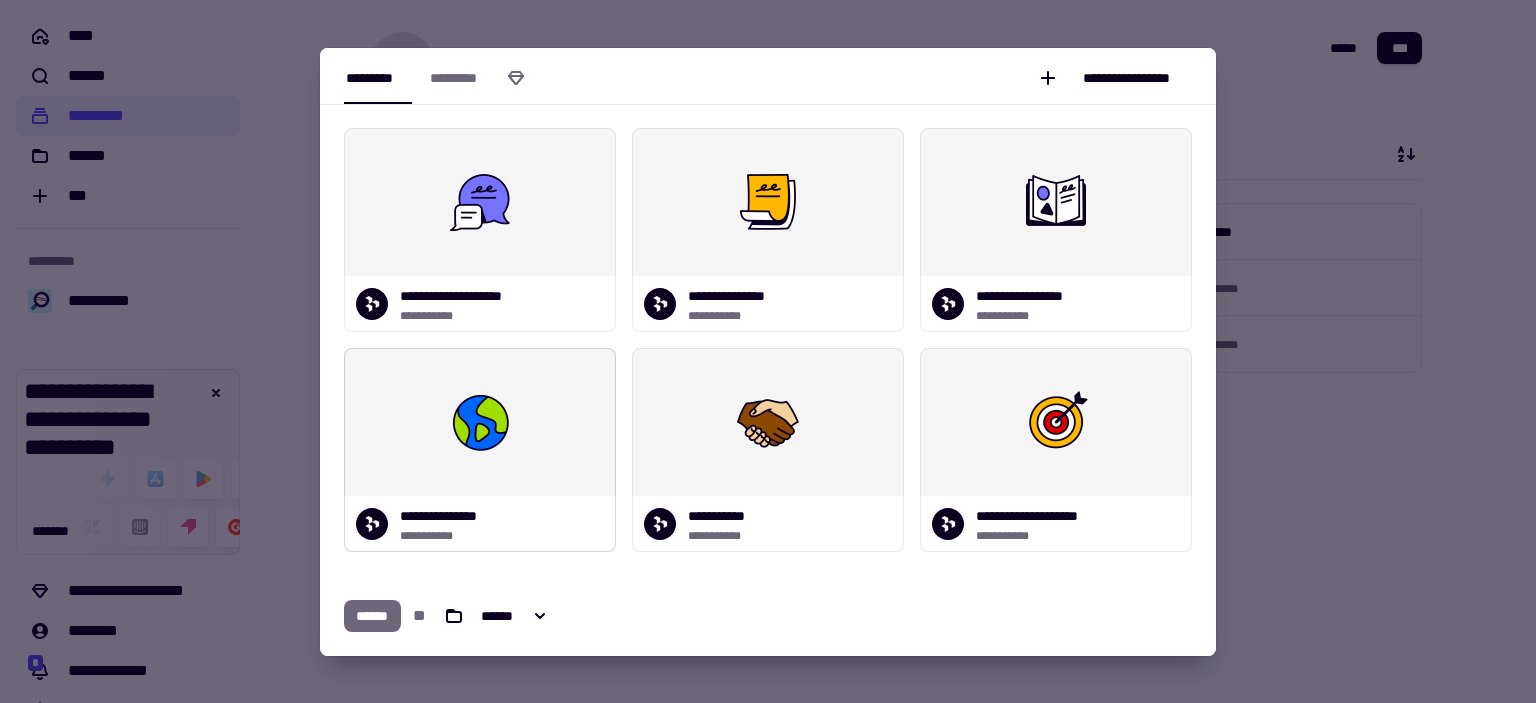 click at bounding box center (480, 422) 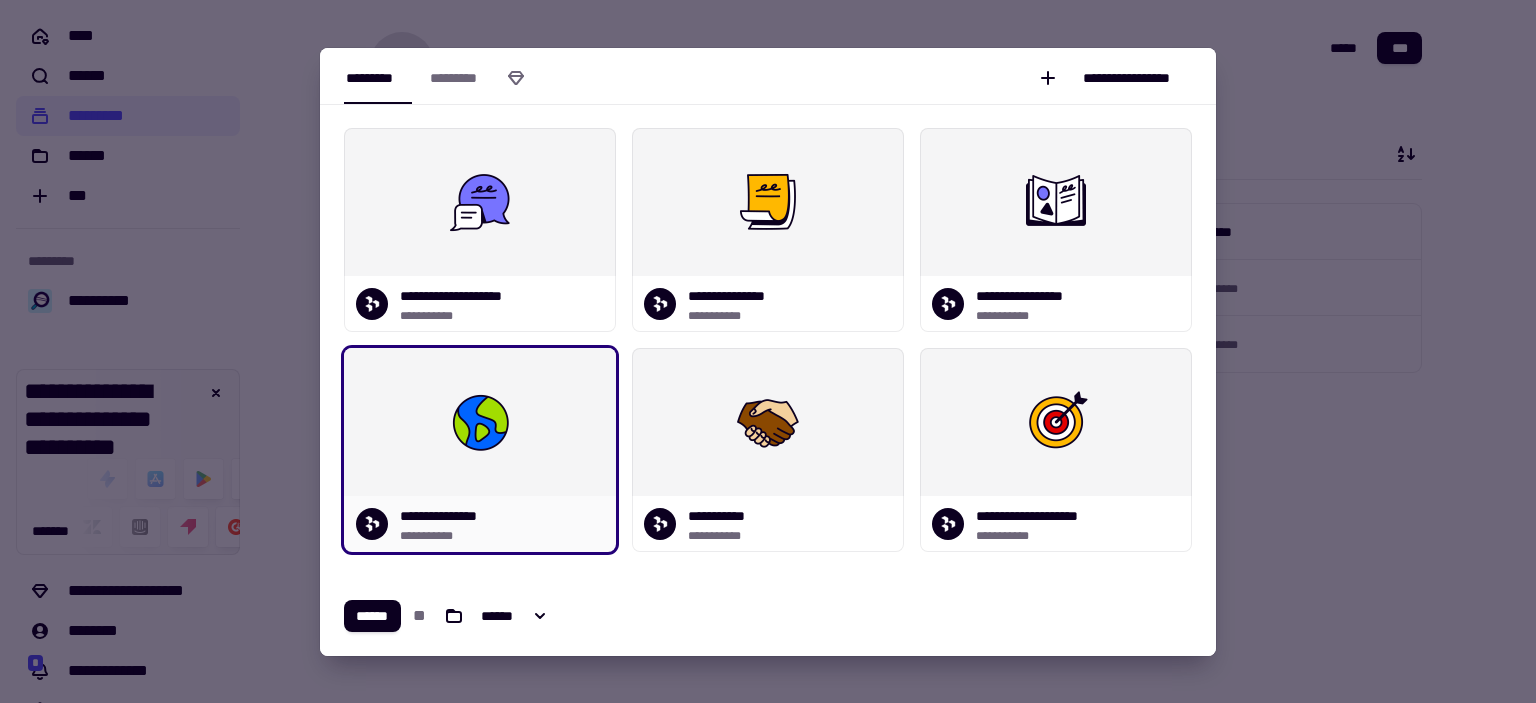 click at bounding box center [480, 422] 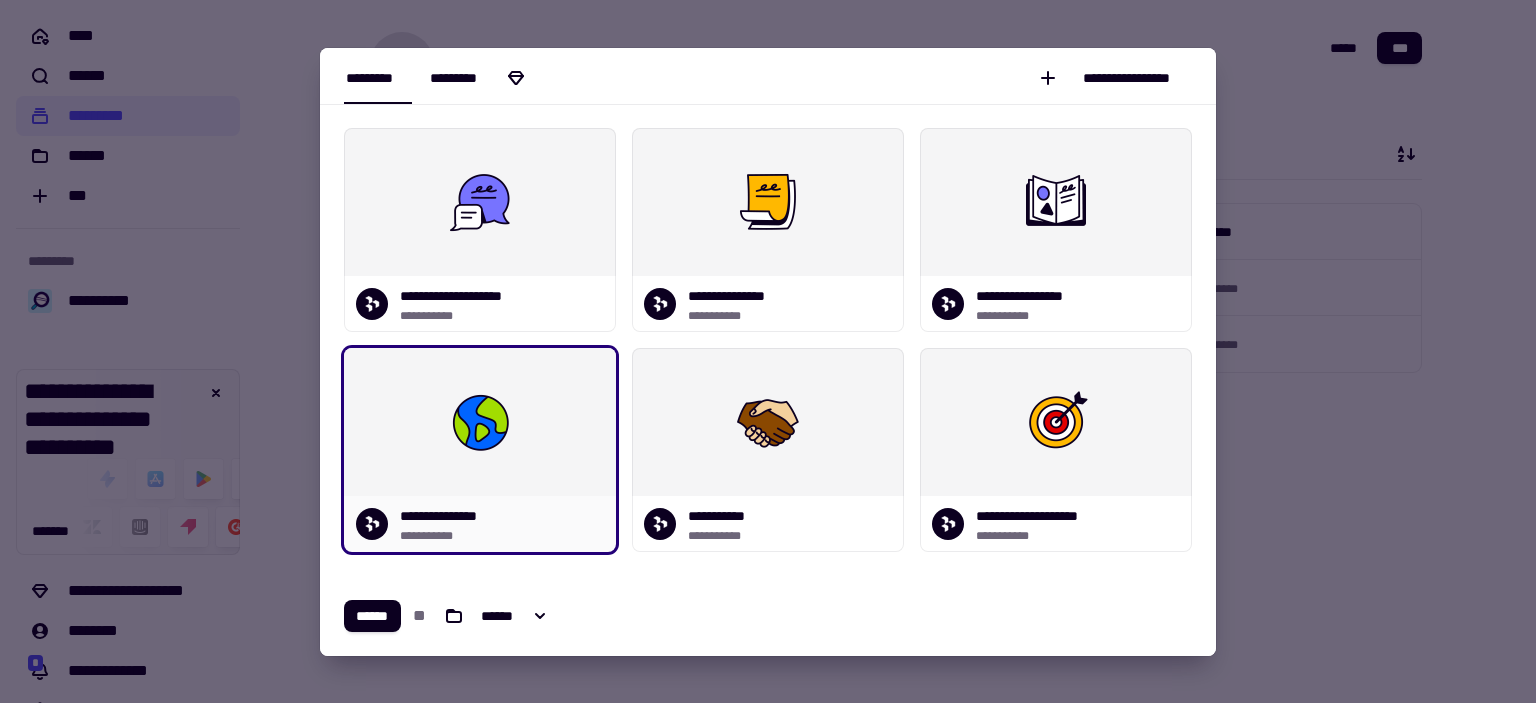 click on "*********" at bounding box center [465, 78] 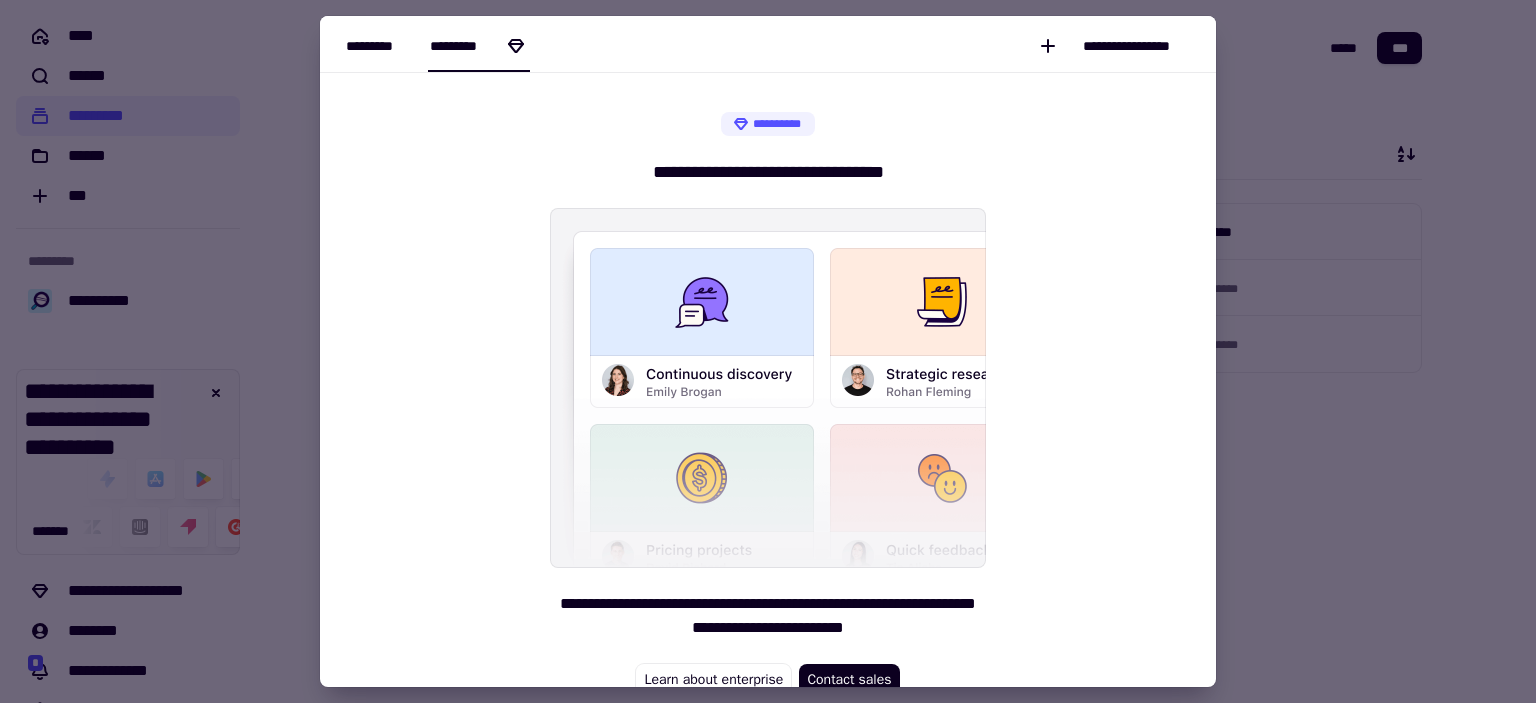 click on "*********" at bounding box center (378, 46) 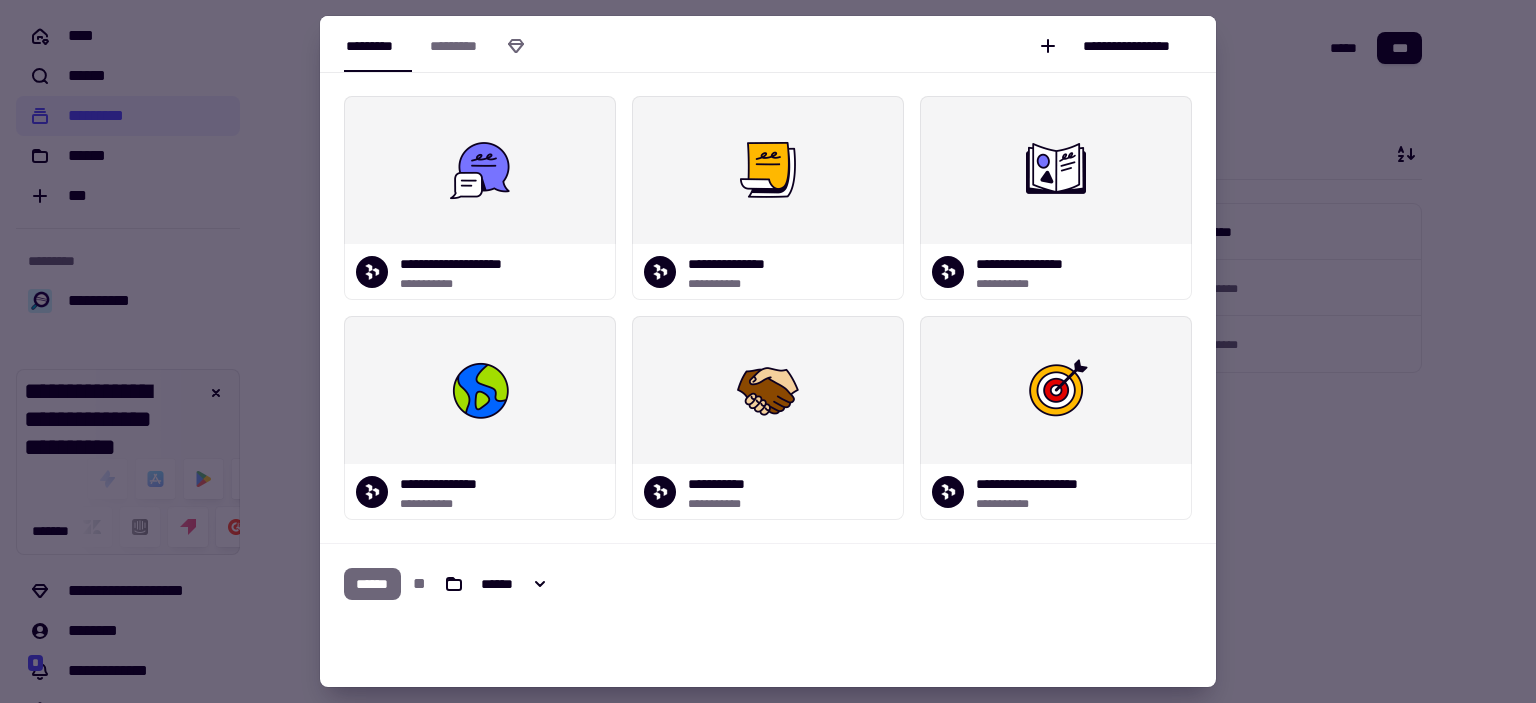 scroll, scrollTop: 156, scrollLeft: 0, axis: vertical 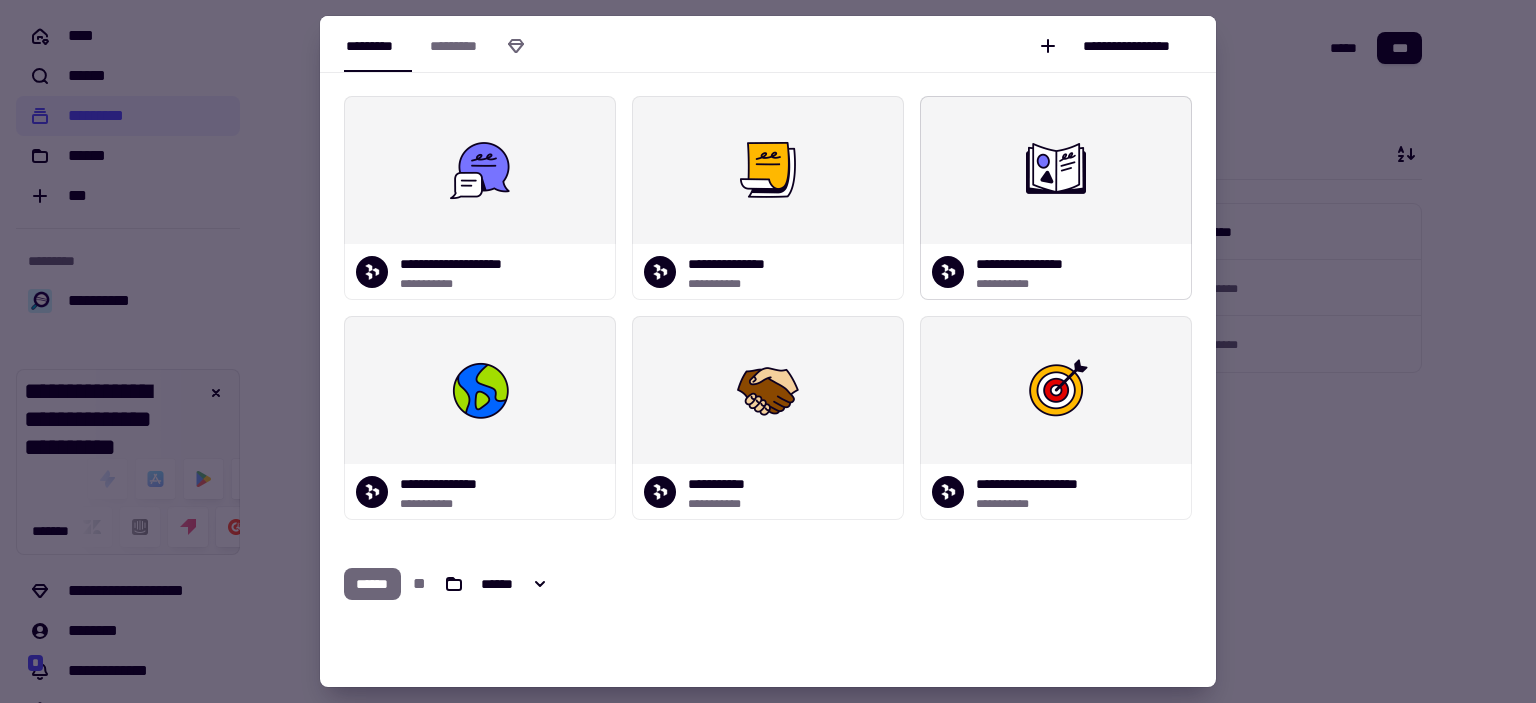 click on "**********" at bounding box center (1035, 264) 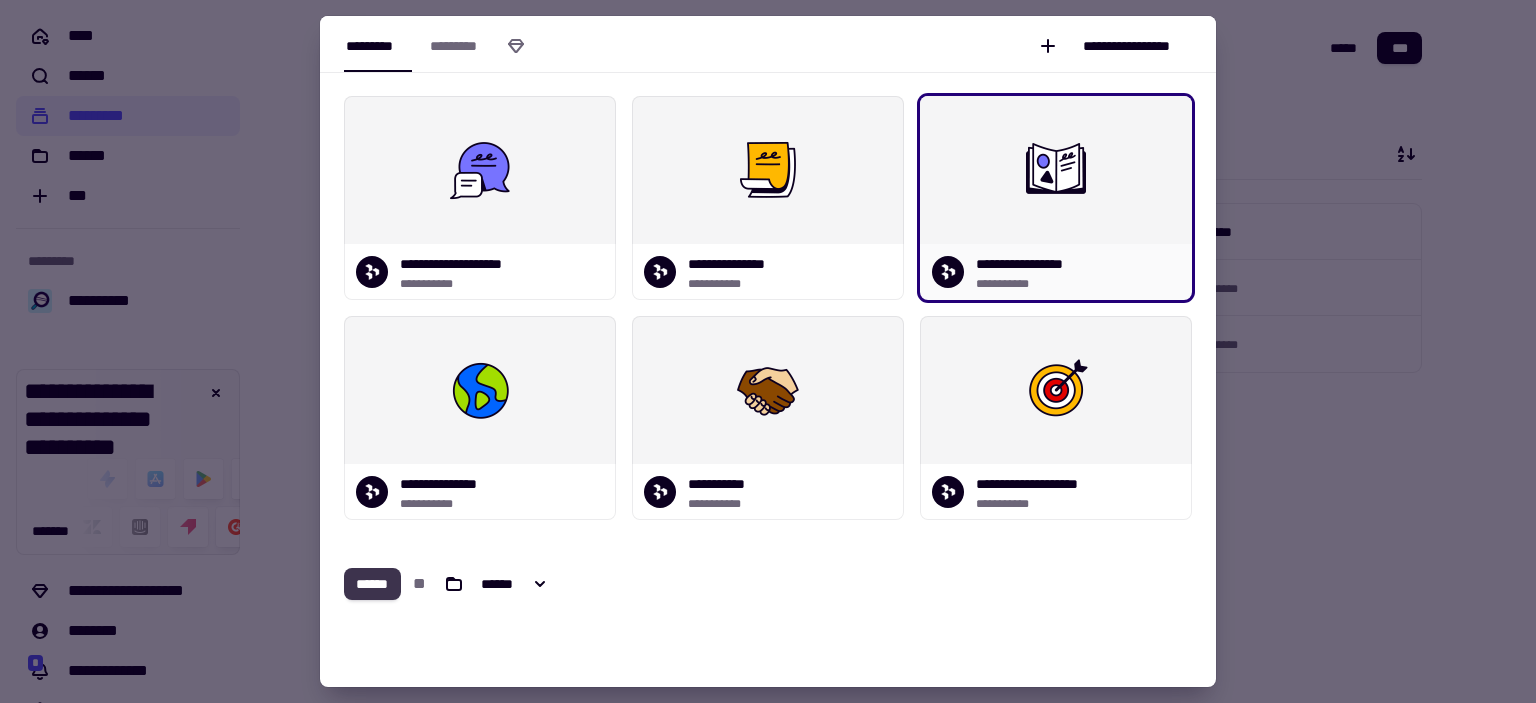 click on "******" 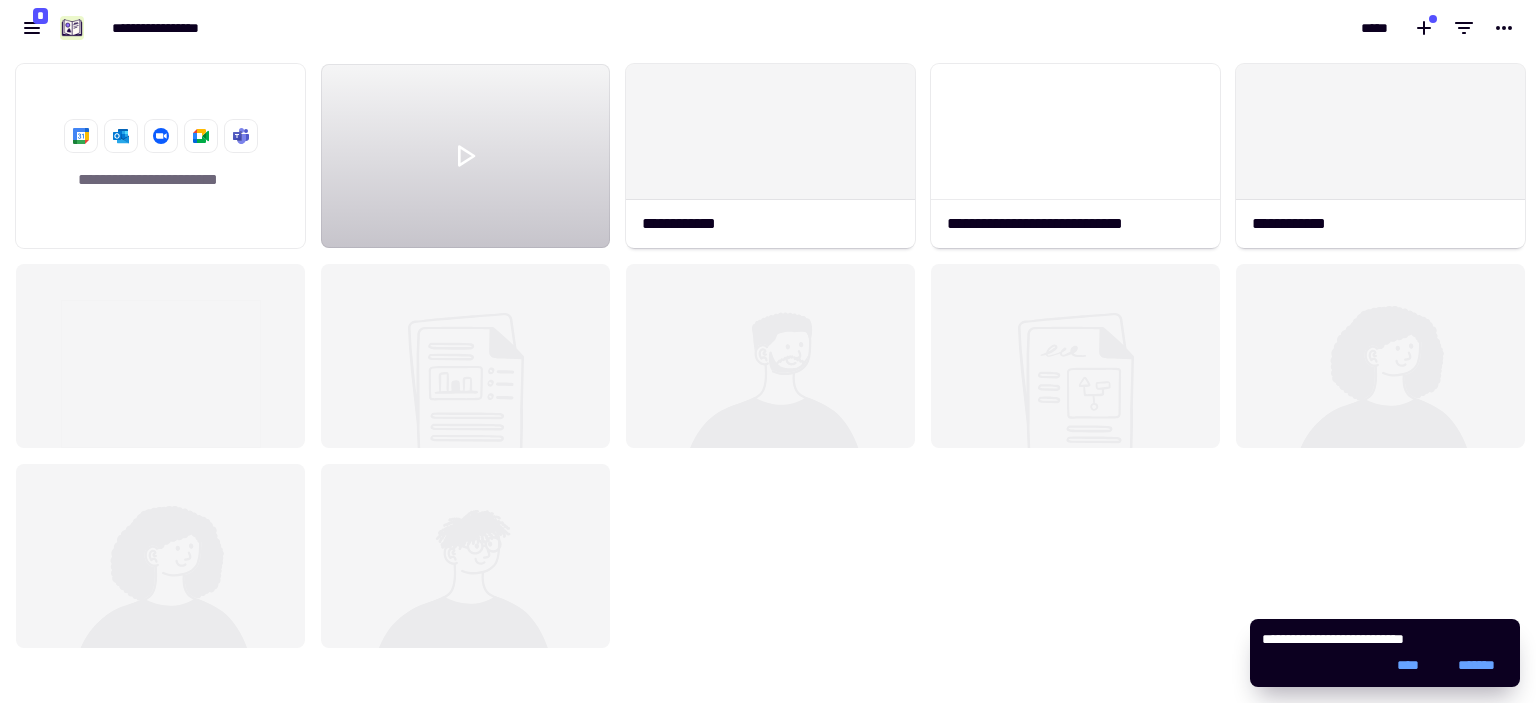 scroll, scrollTop: 16, scrollLeft: 16, axis: both 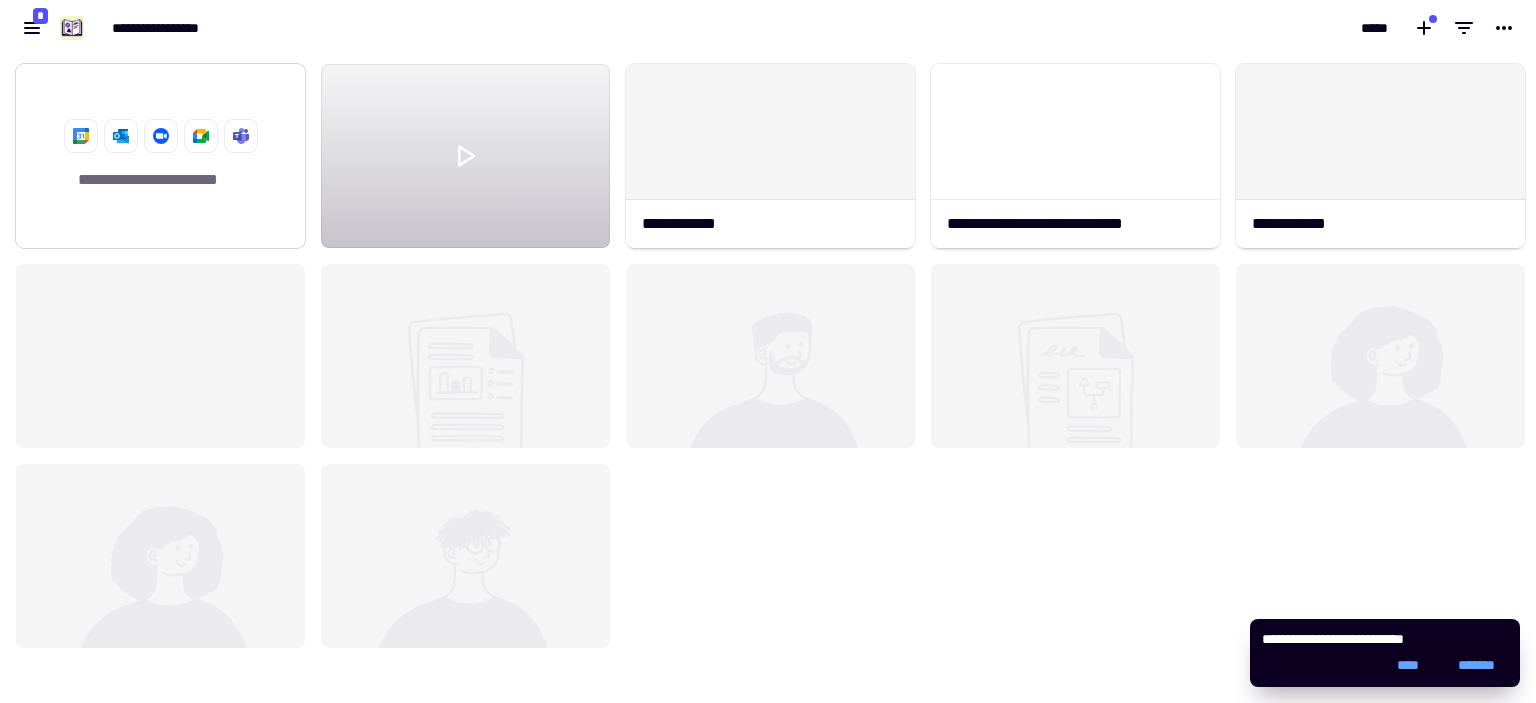 click on "**********" 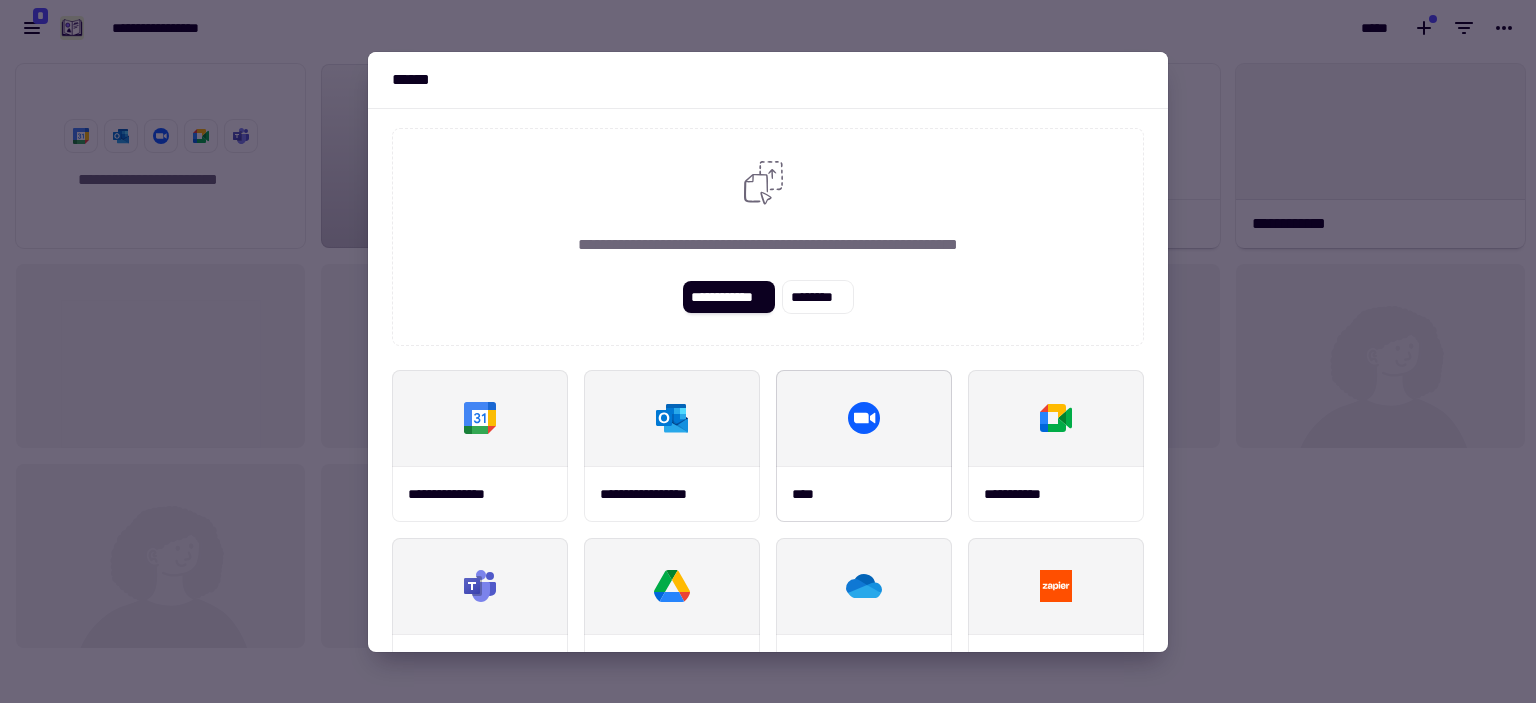 scroll, scrollTop: 0, scrollLeft: 0, axis: both 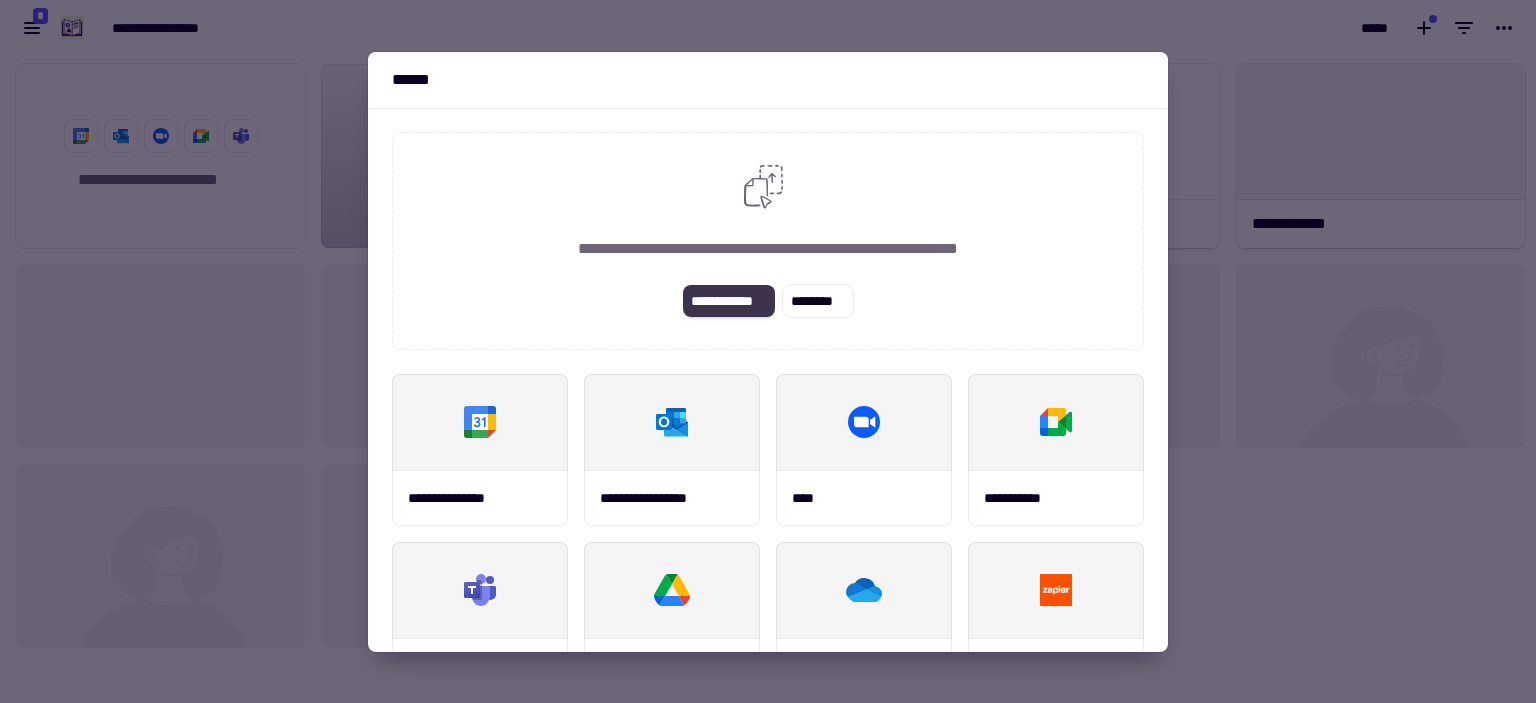 click on "**********" 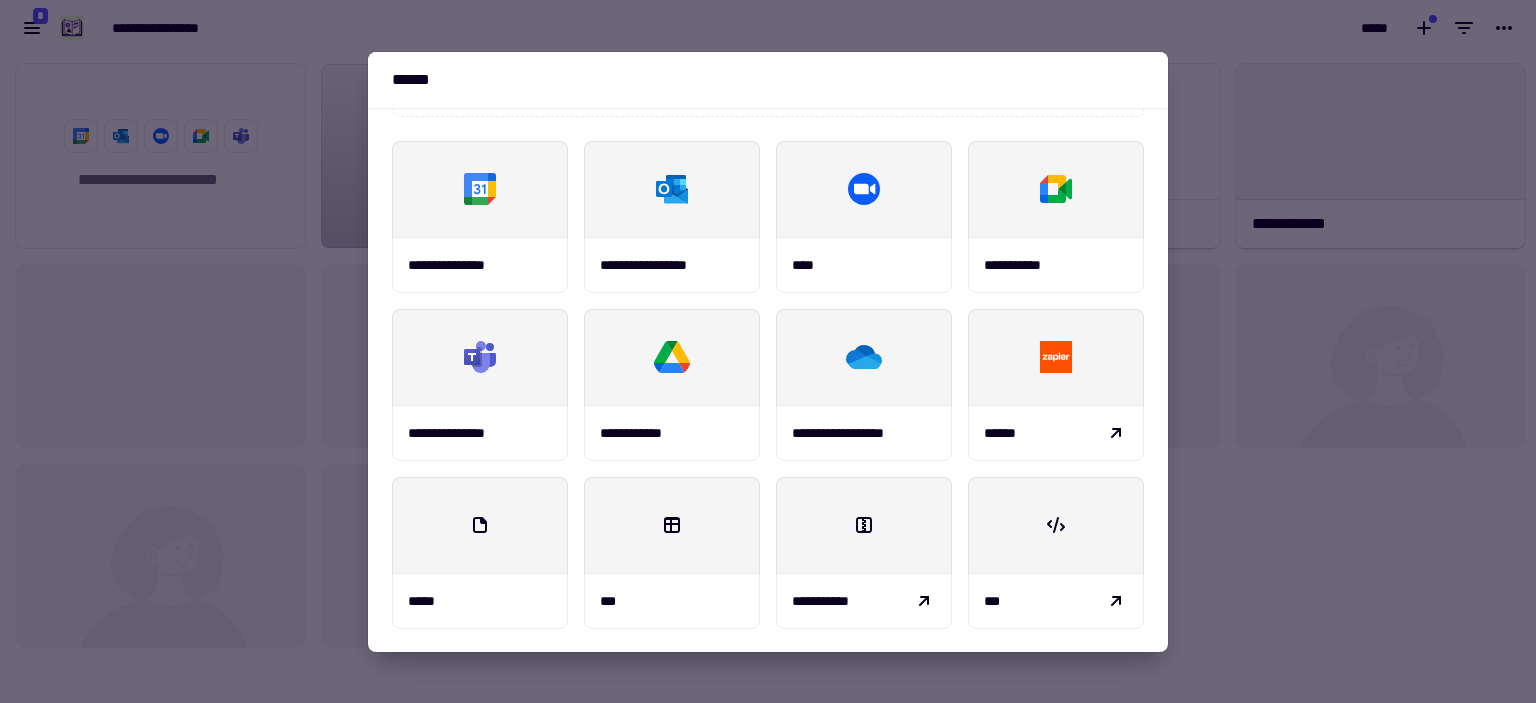 scroll, scrollTop: 0, scrollLeft: 0, axis: both 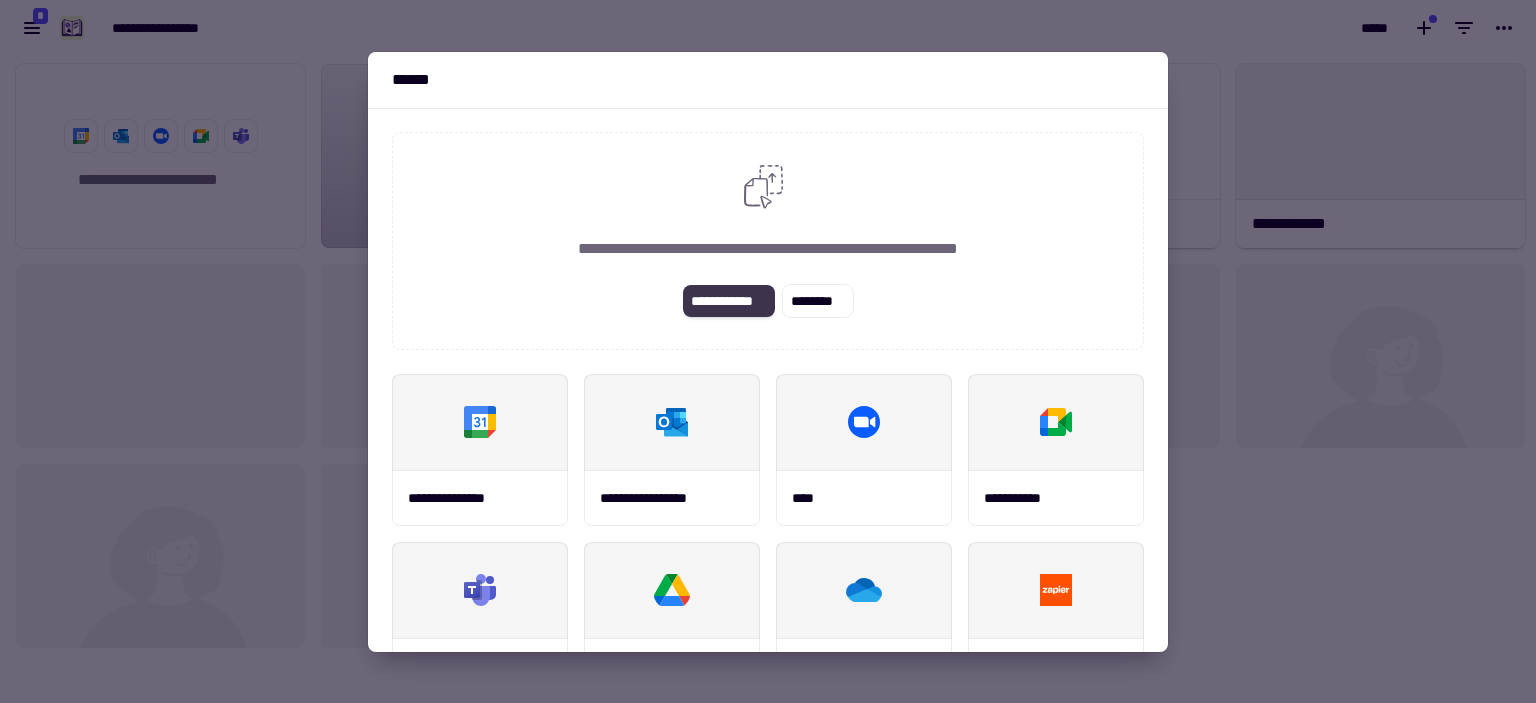 click on "**********" 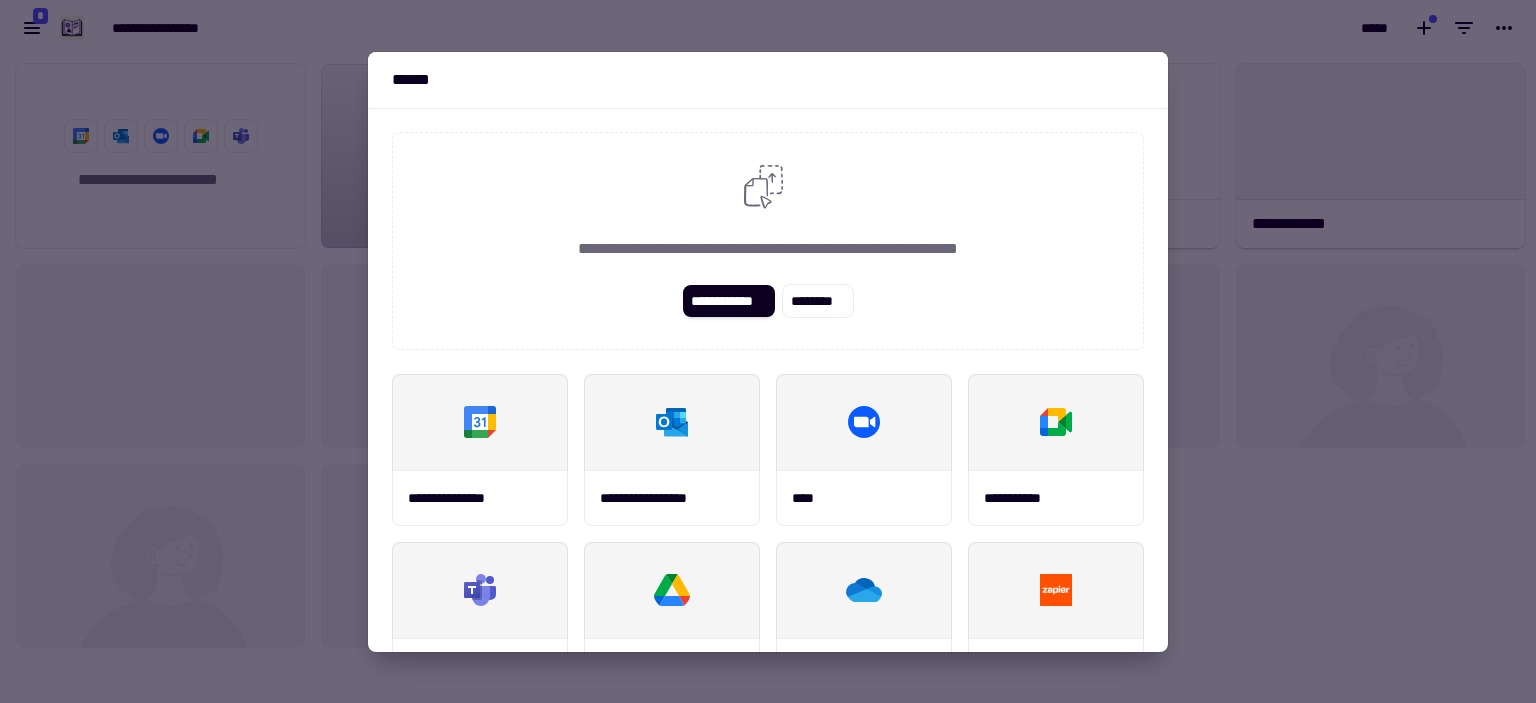 click at bounding box center [768, 351] 